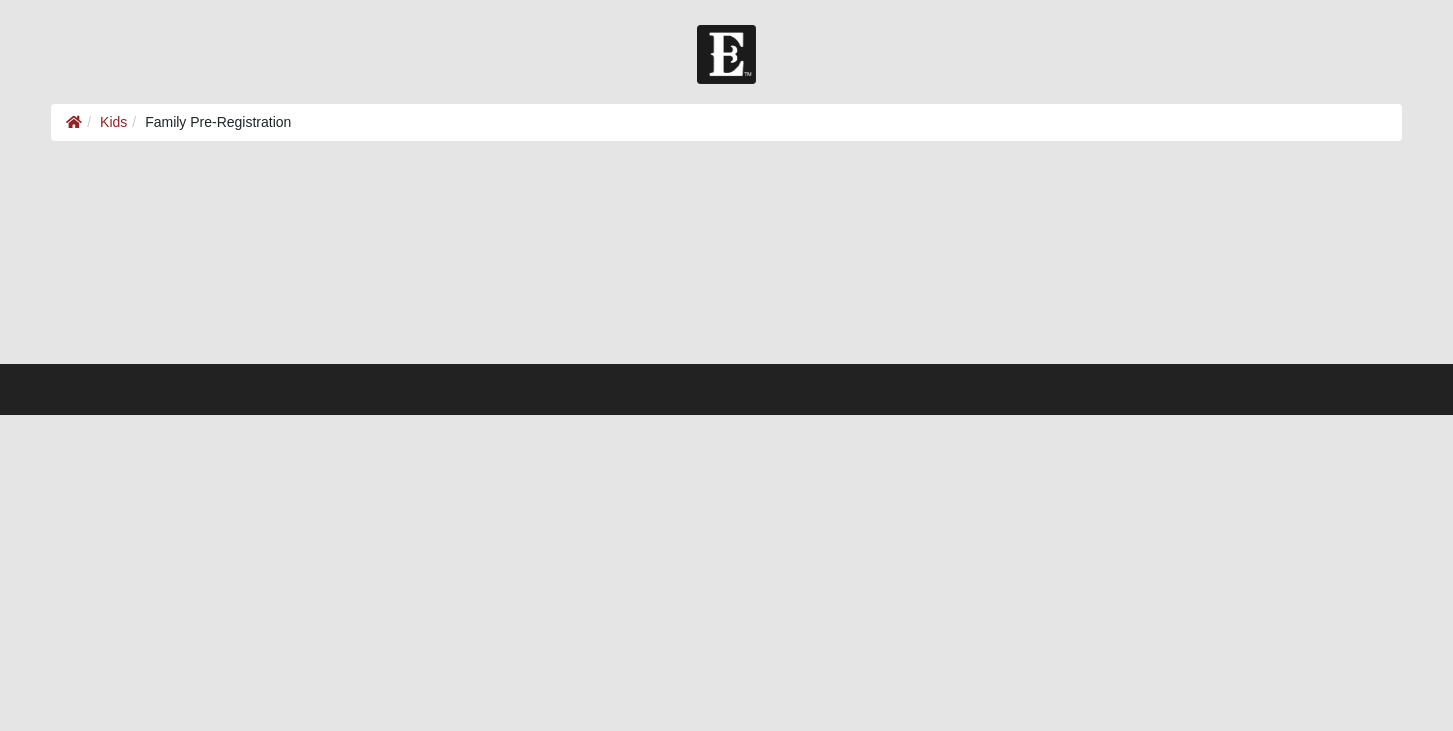 scroll, scrollTop: 0, scrollLeft: 0, axis: both 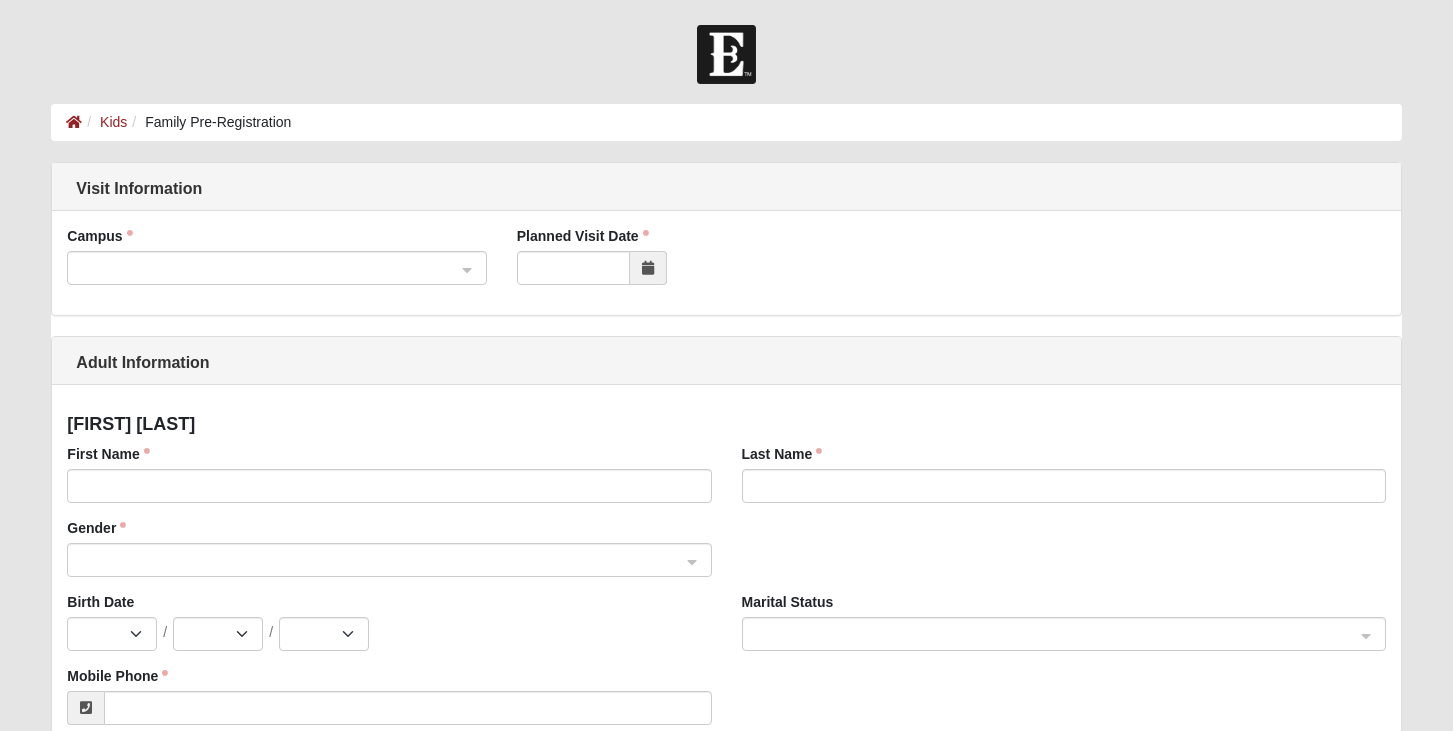 click 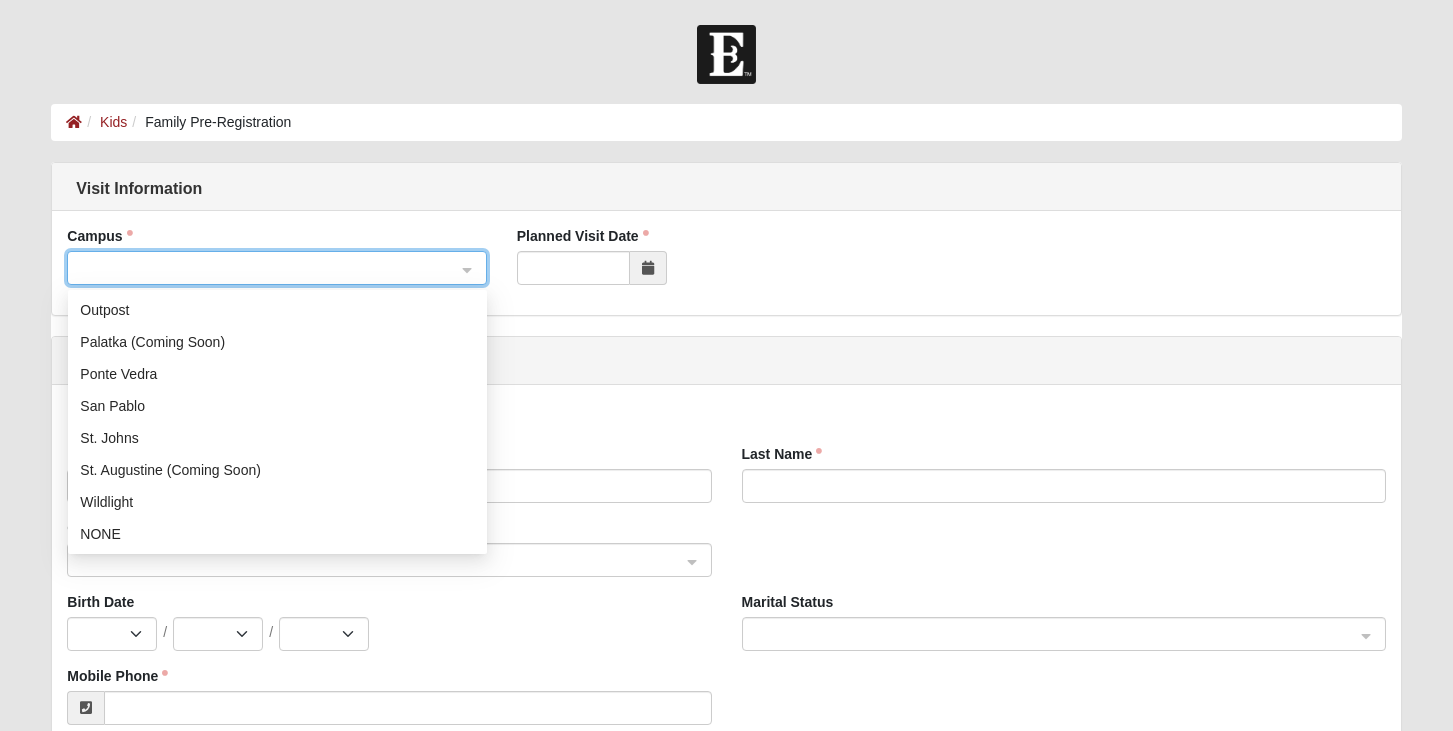 scroll, scrollTop: 256, scrollLeft: 0, axis: vertical 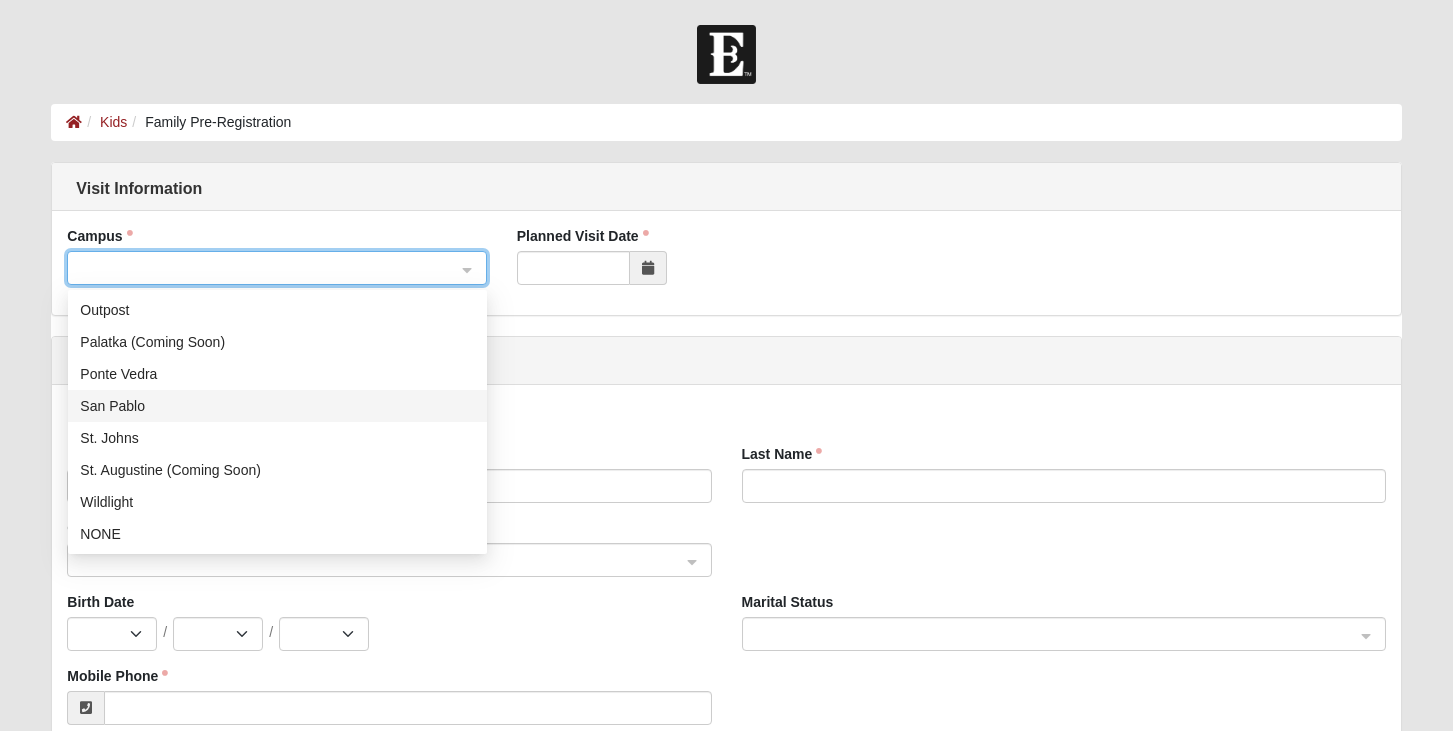 click on "San Pablo" at bounding box center (277, 406) 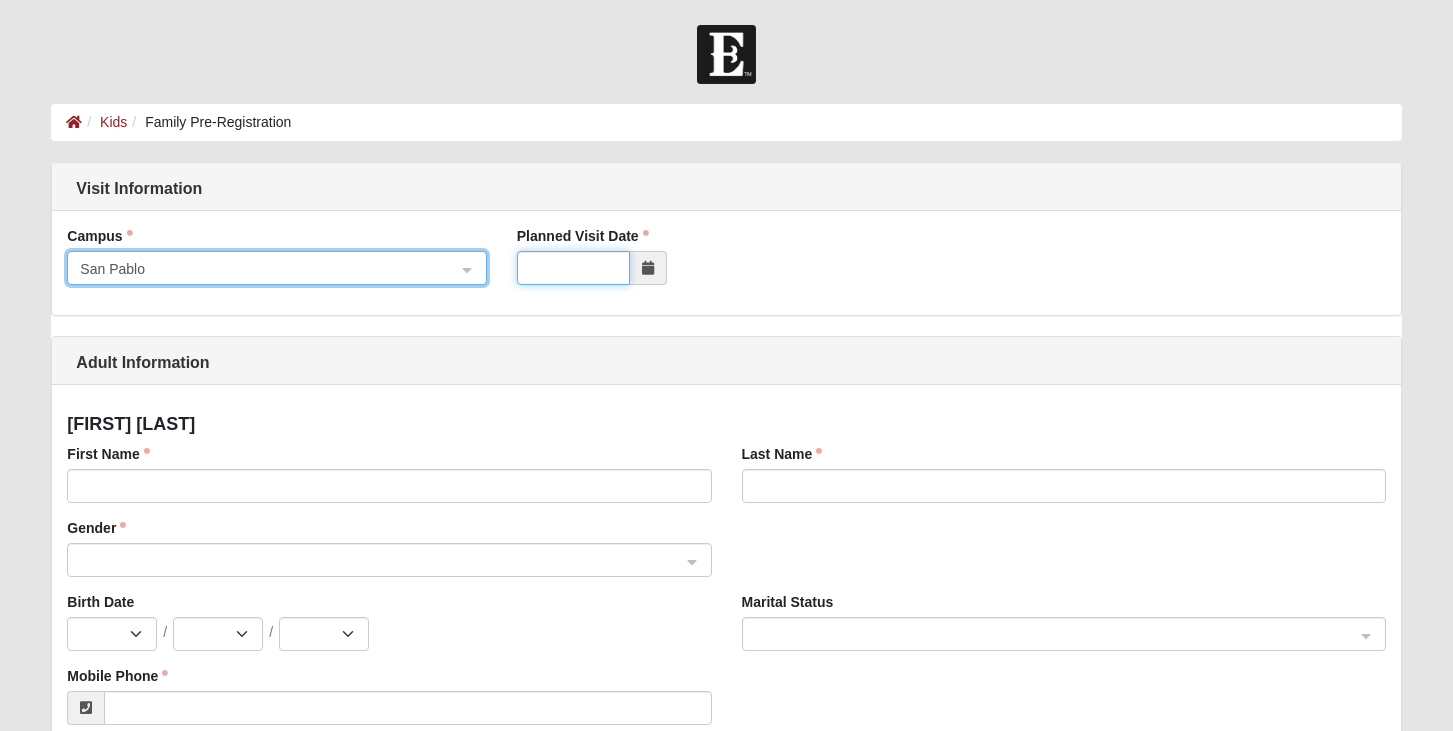 click on "Planned Visit Date" at bounding box center [573, 268] 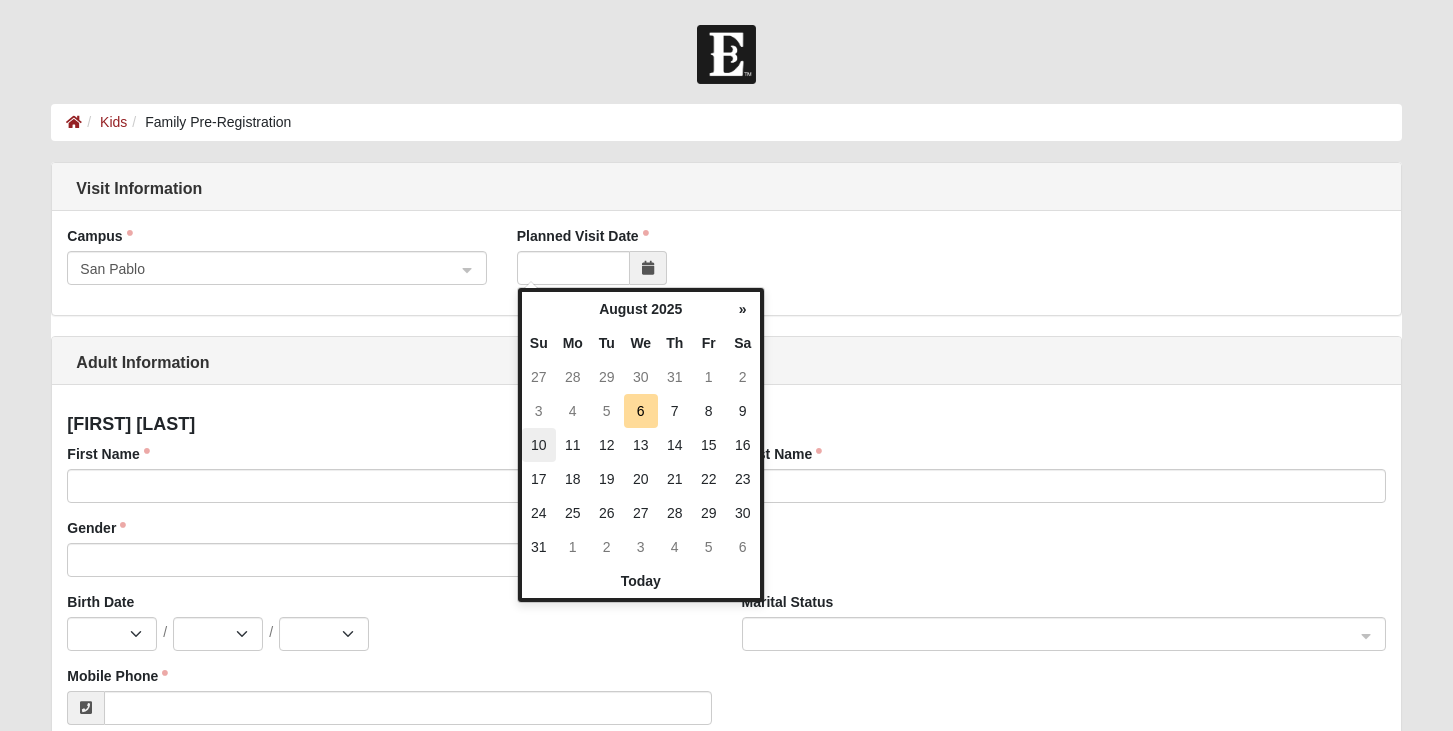 click on "10" at bounding box center (539, 445) 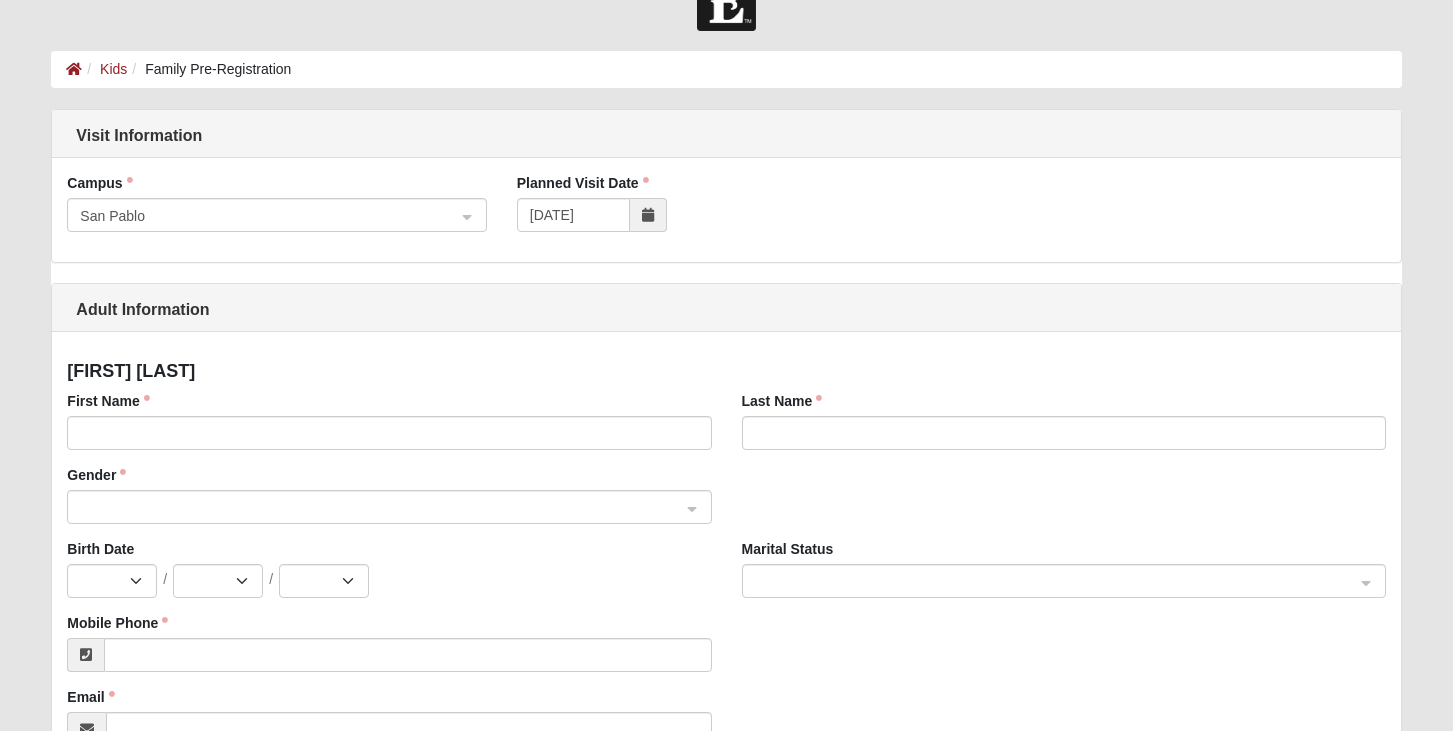 scroll, scrollTop: 86, scrollLeft: 0, axis: vertical 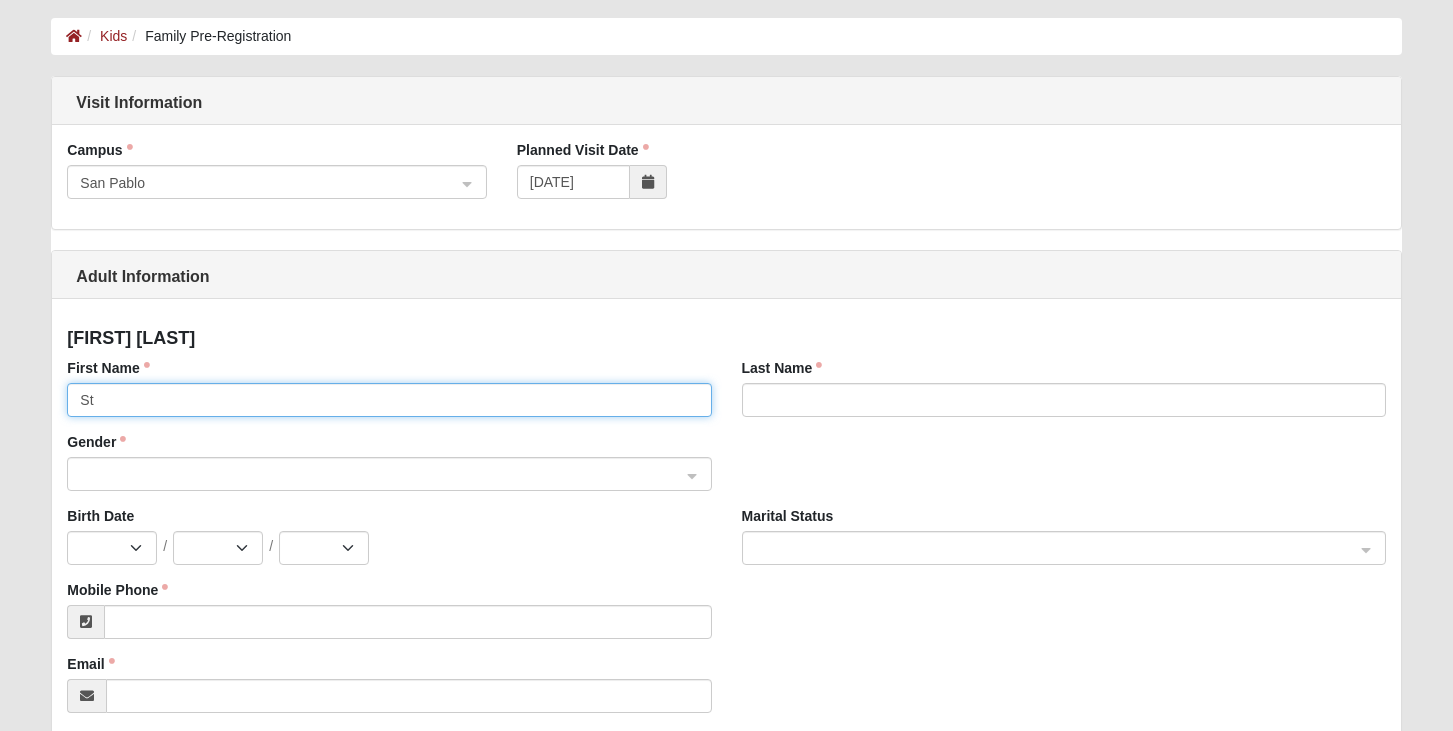 type on "S" 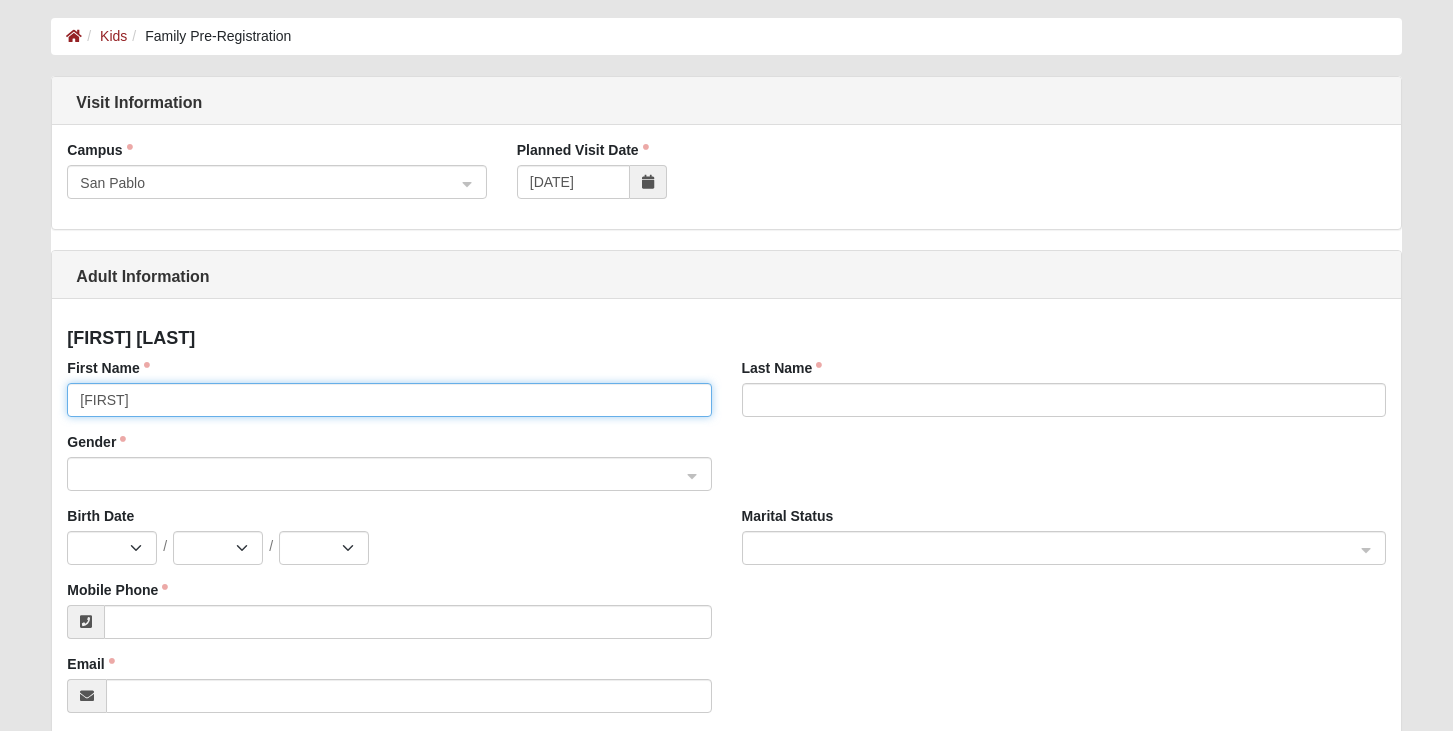 type on "Lauren" 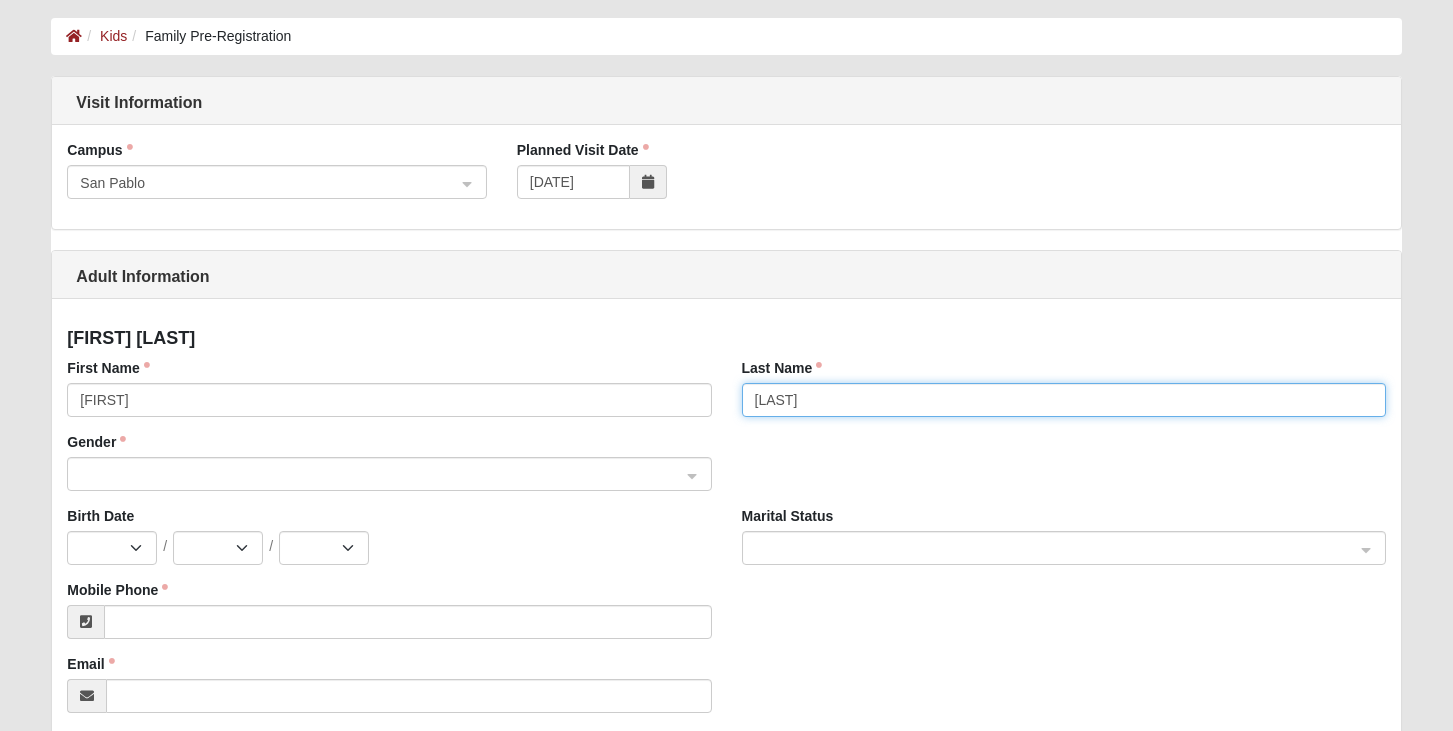type on "Spitznagle" 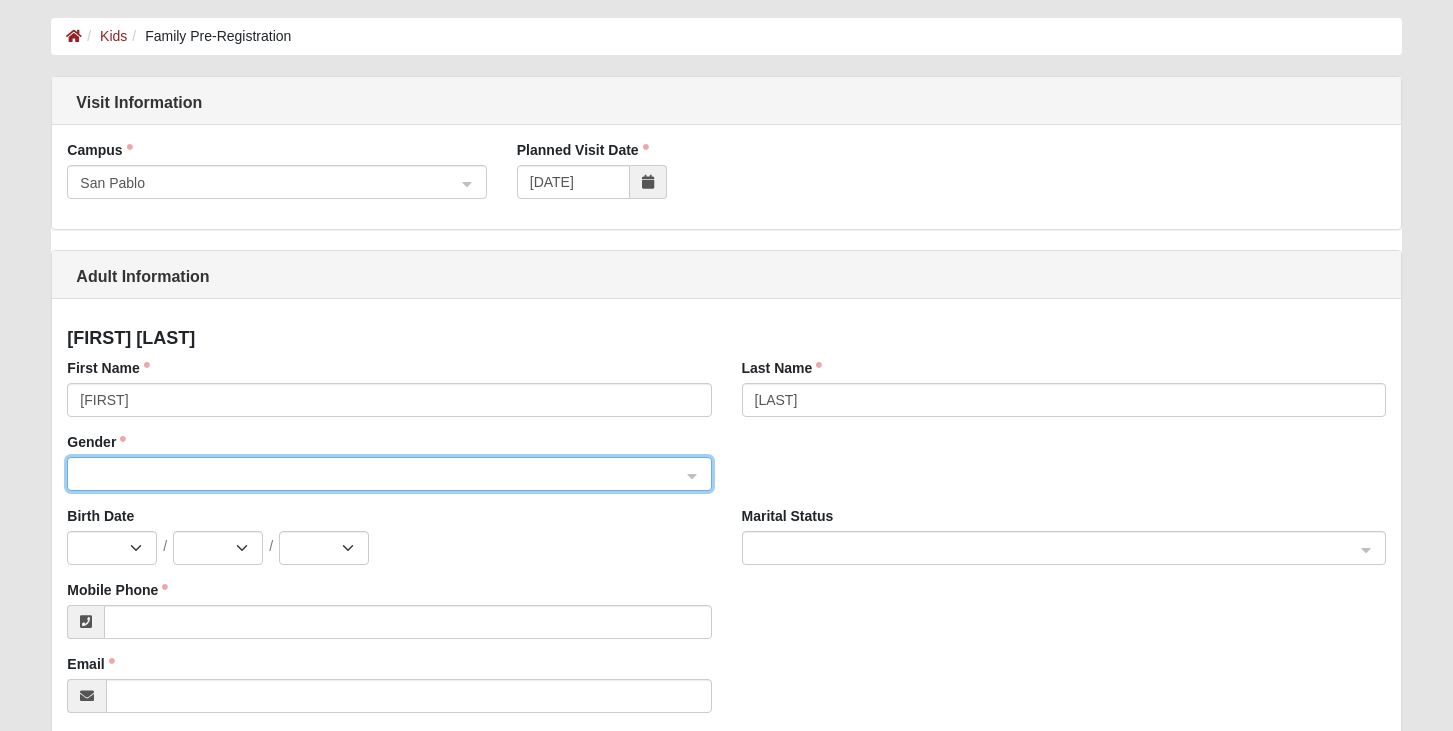 click 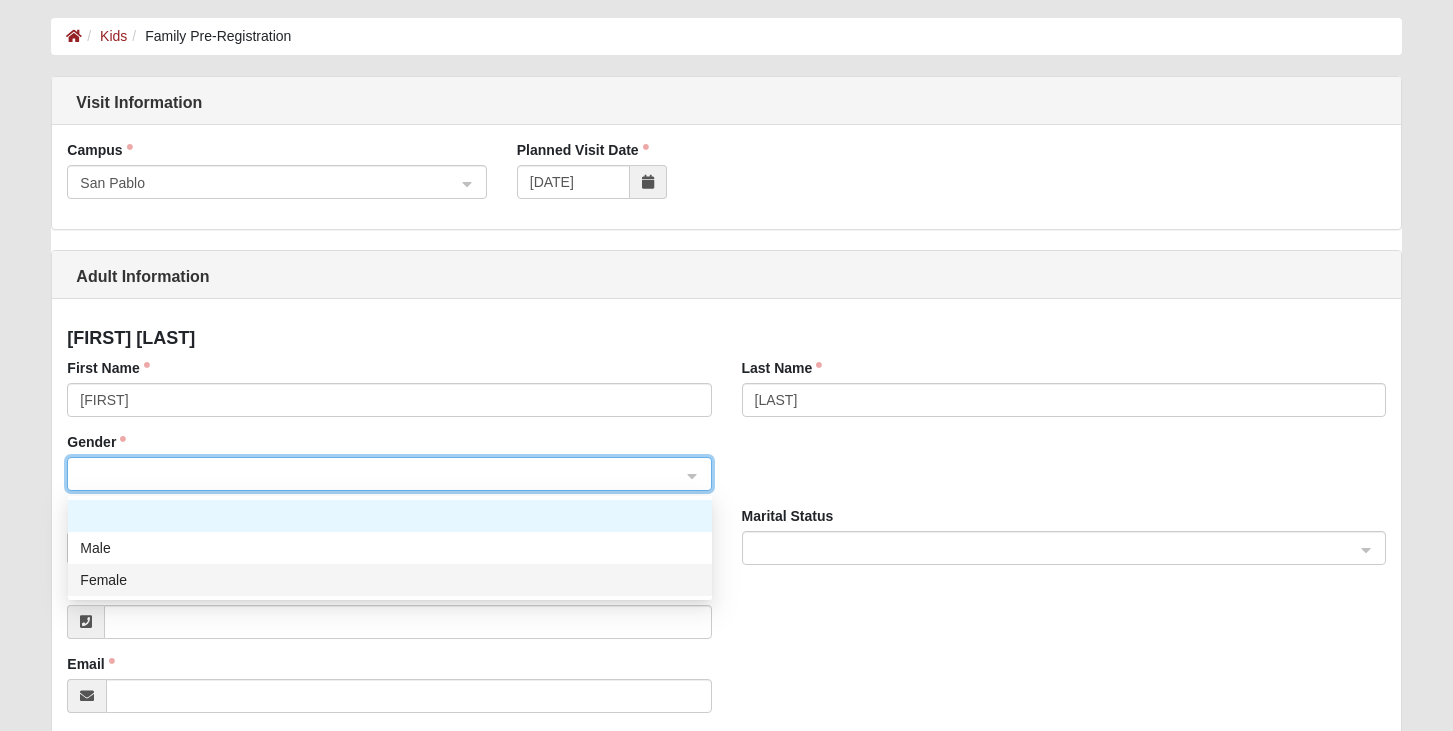 click on "Female" at bounding box center [390, 580] 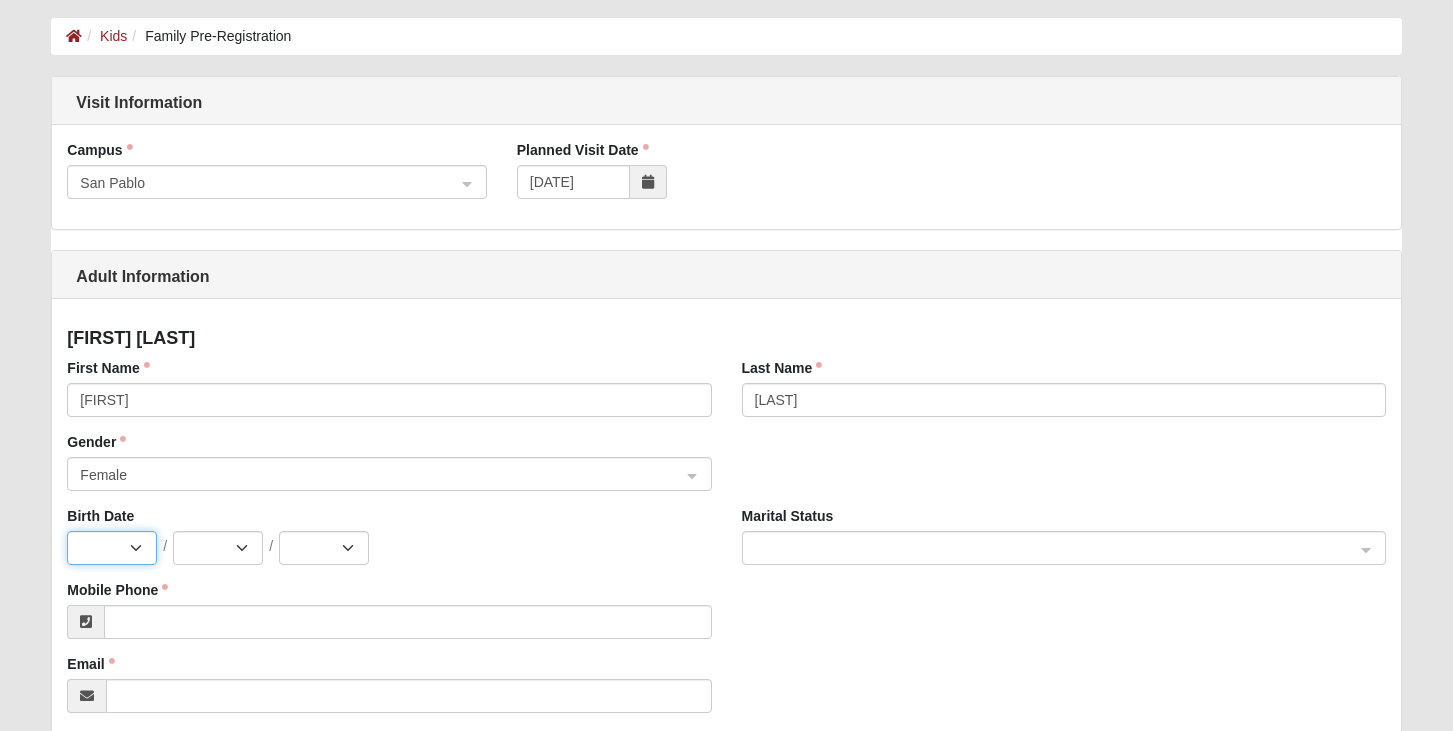select on "10" 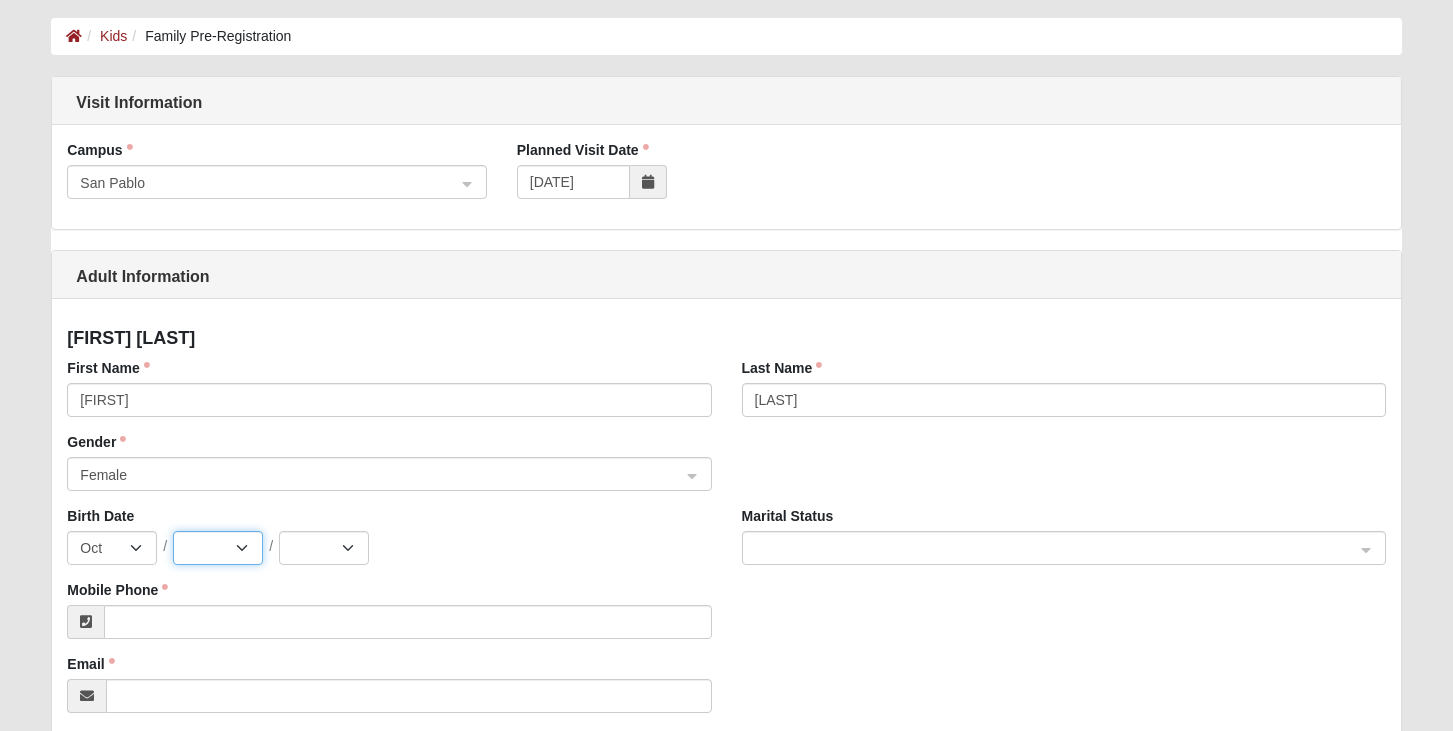 select on "2" 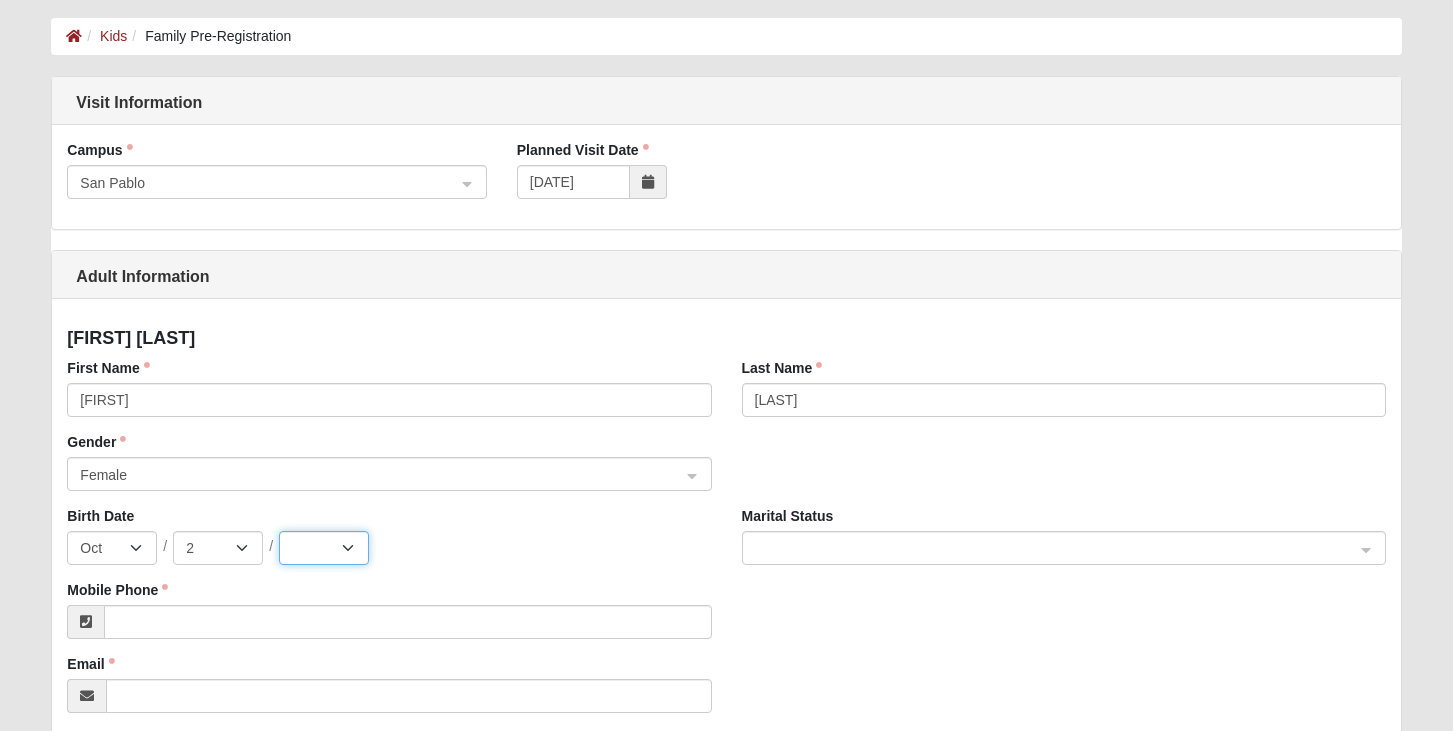 select on "1985" 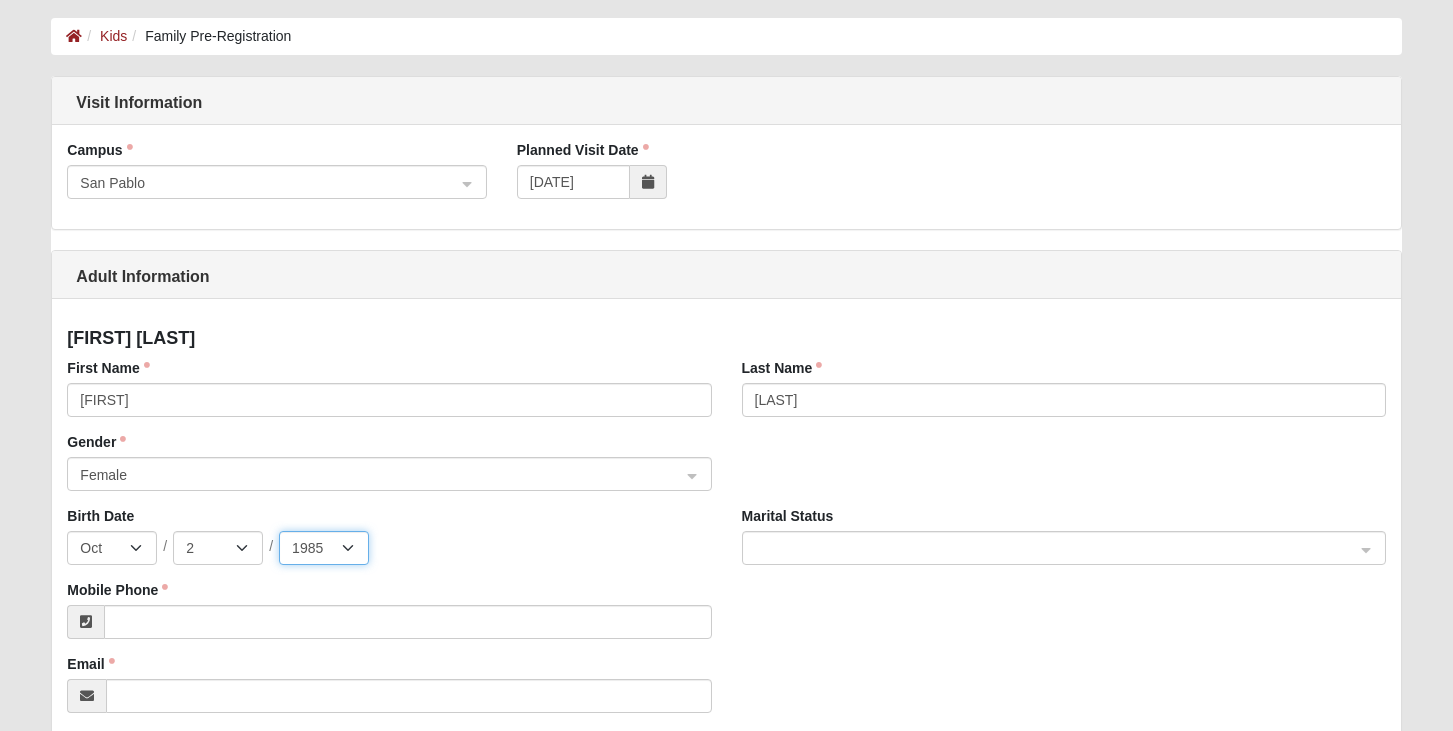 click 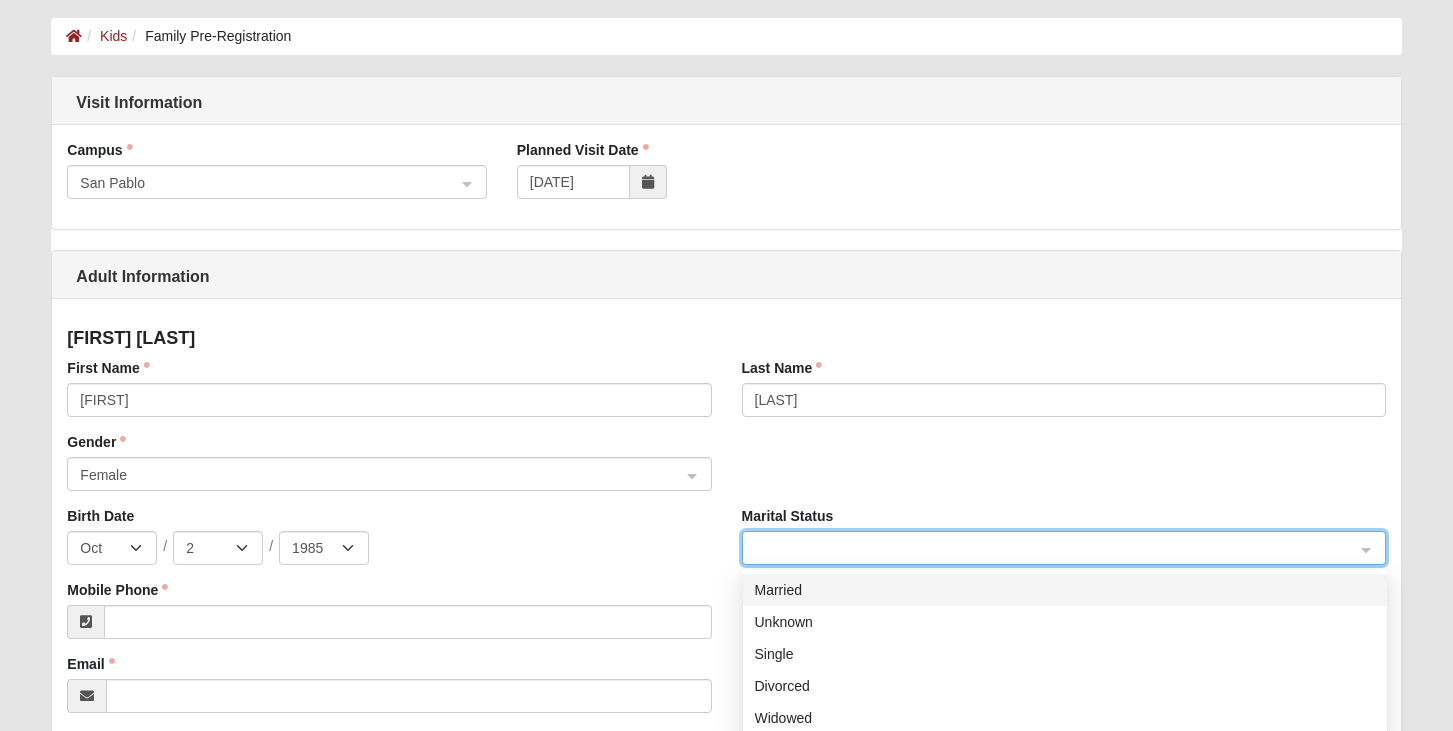 click on "Married" at bounding box center (1065, 590) 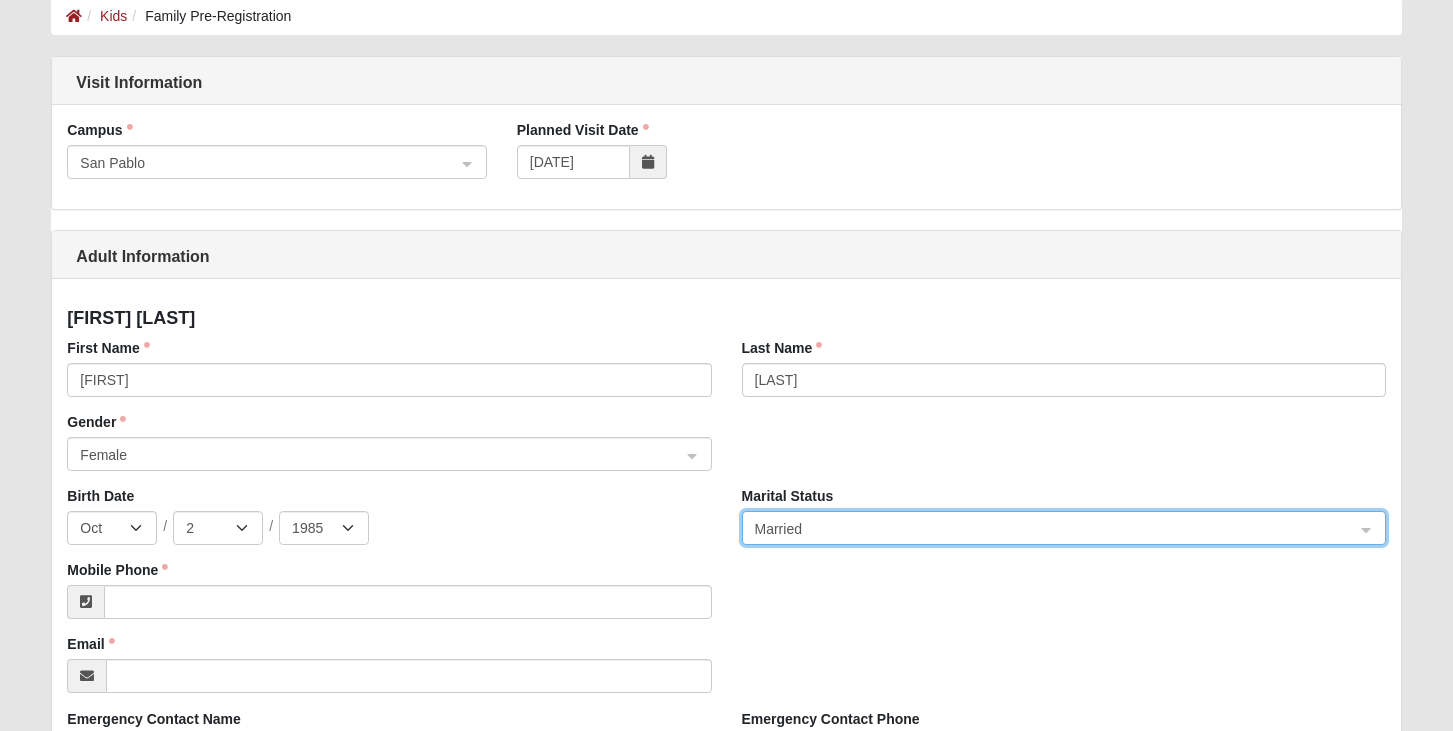 scroll, scrollTop: 141, scrollLeft: 0, axis: vertical 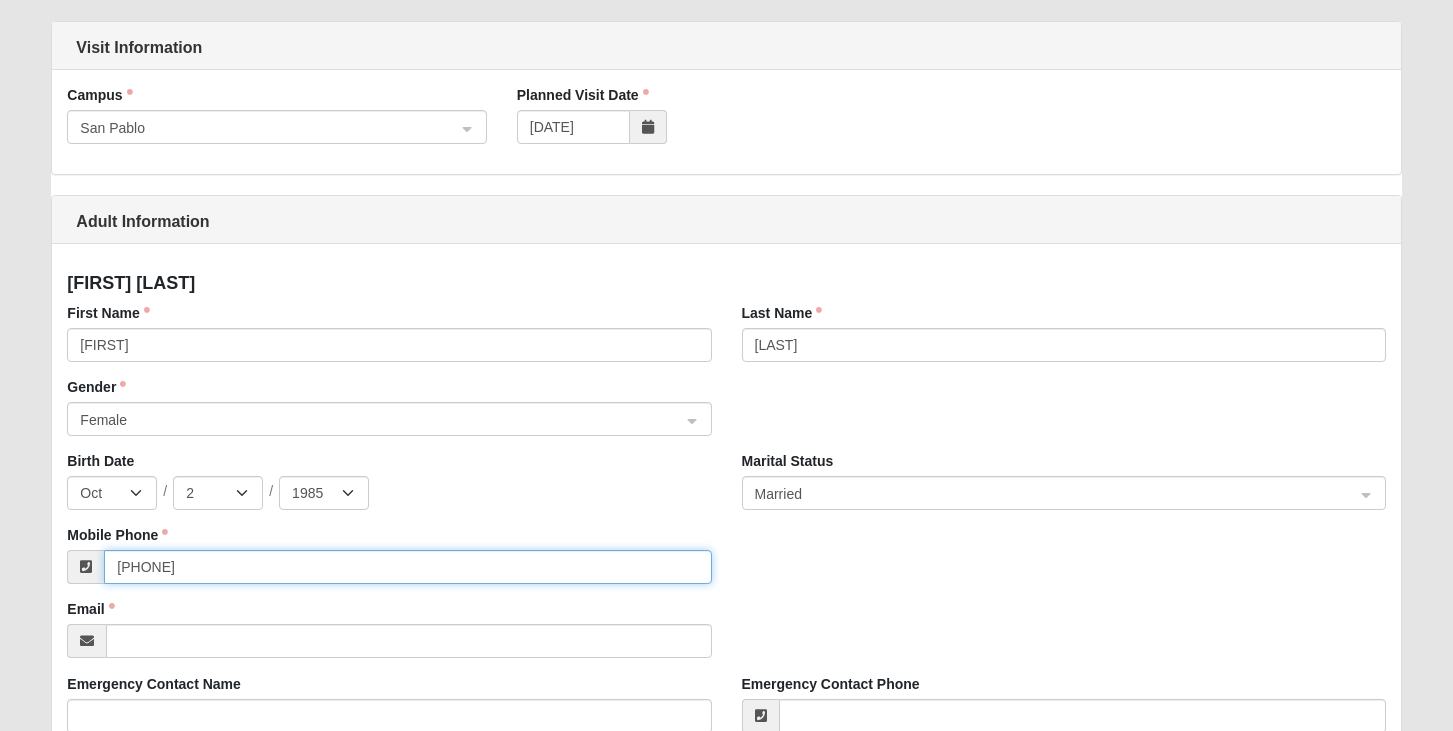 type on "(423) 645-2590" 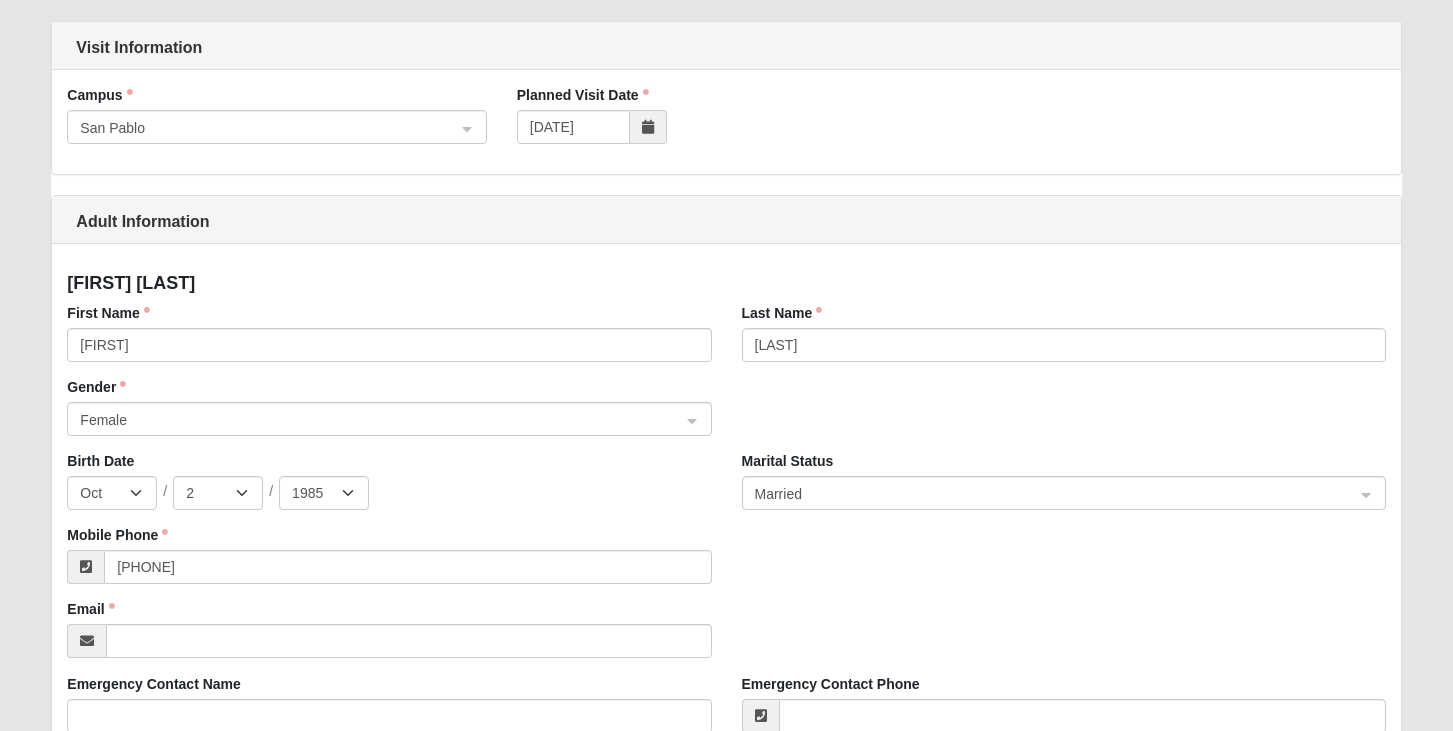 click on "Mobile Phone    (423) 645-2590" 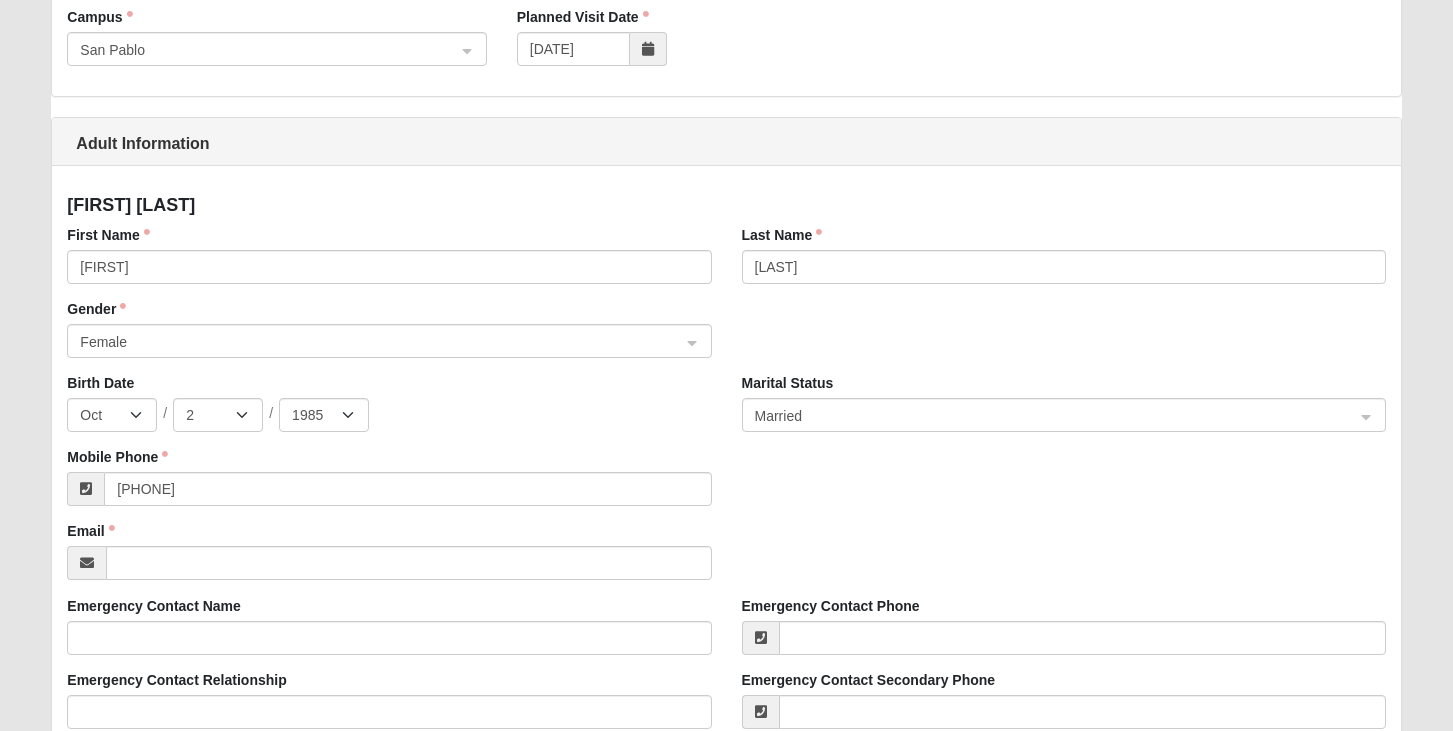scroll, scrollTop: 220, scrollLeft: 0, axis: vertical 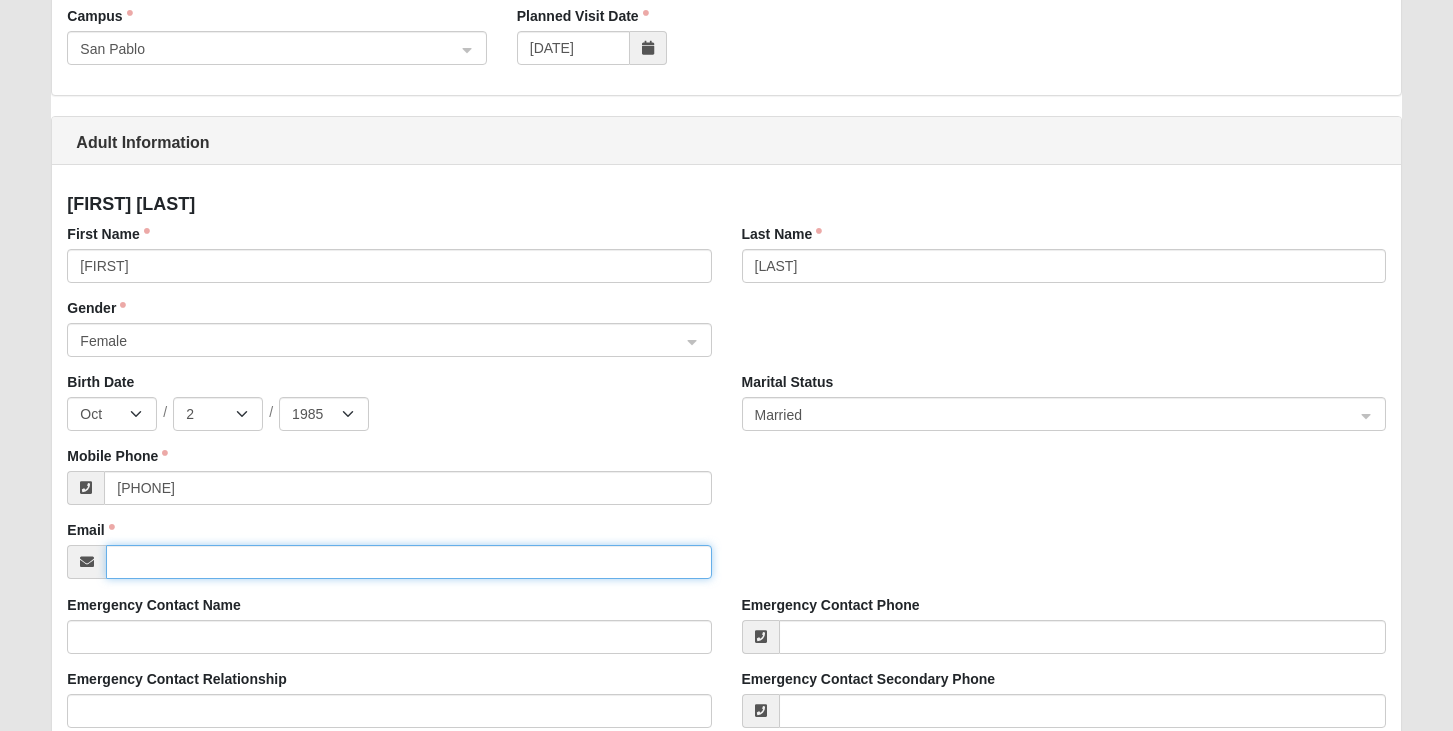 type on "laurenspitznagle@gmail.com" 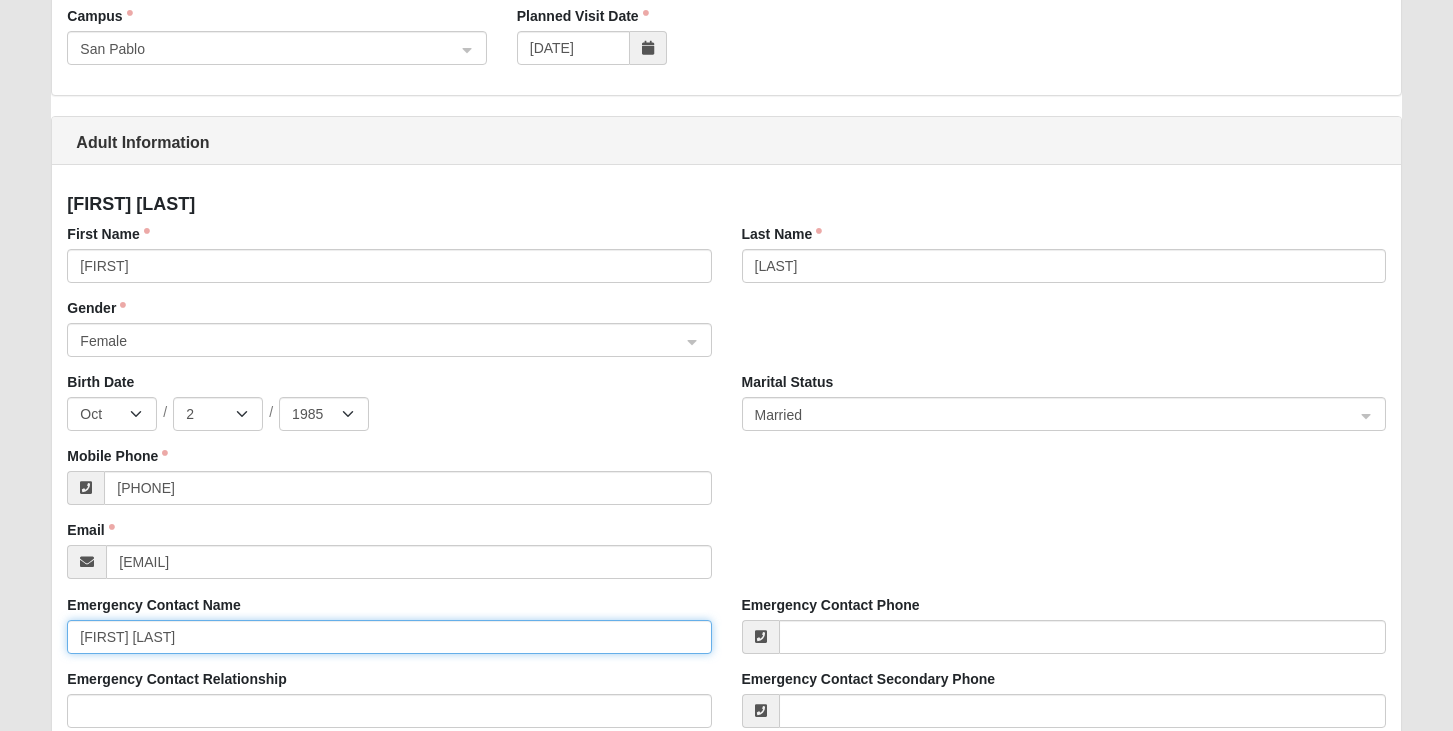 type on "Shae Spitznagle" 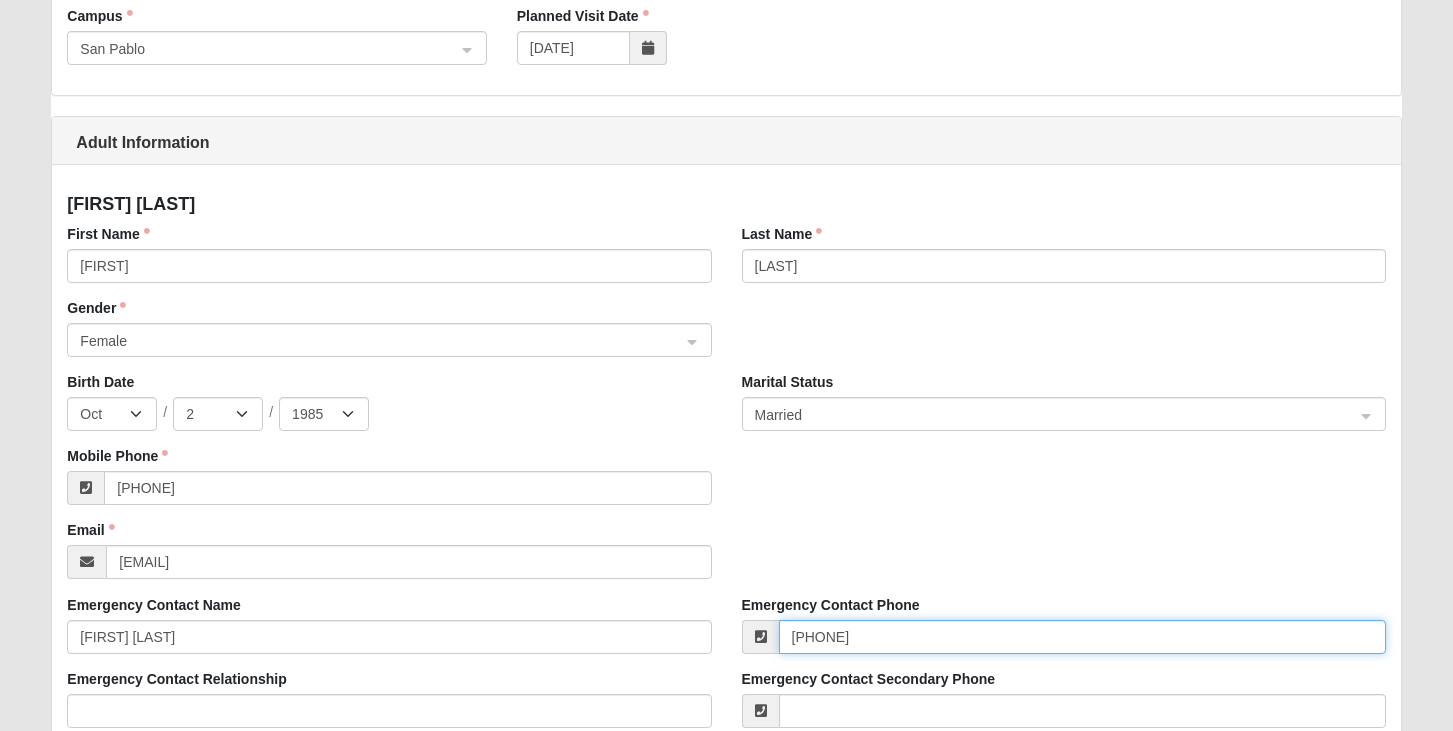 type on "(309) 256-1825" 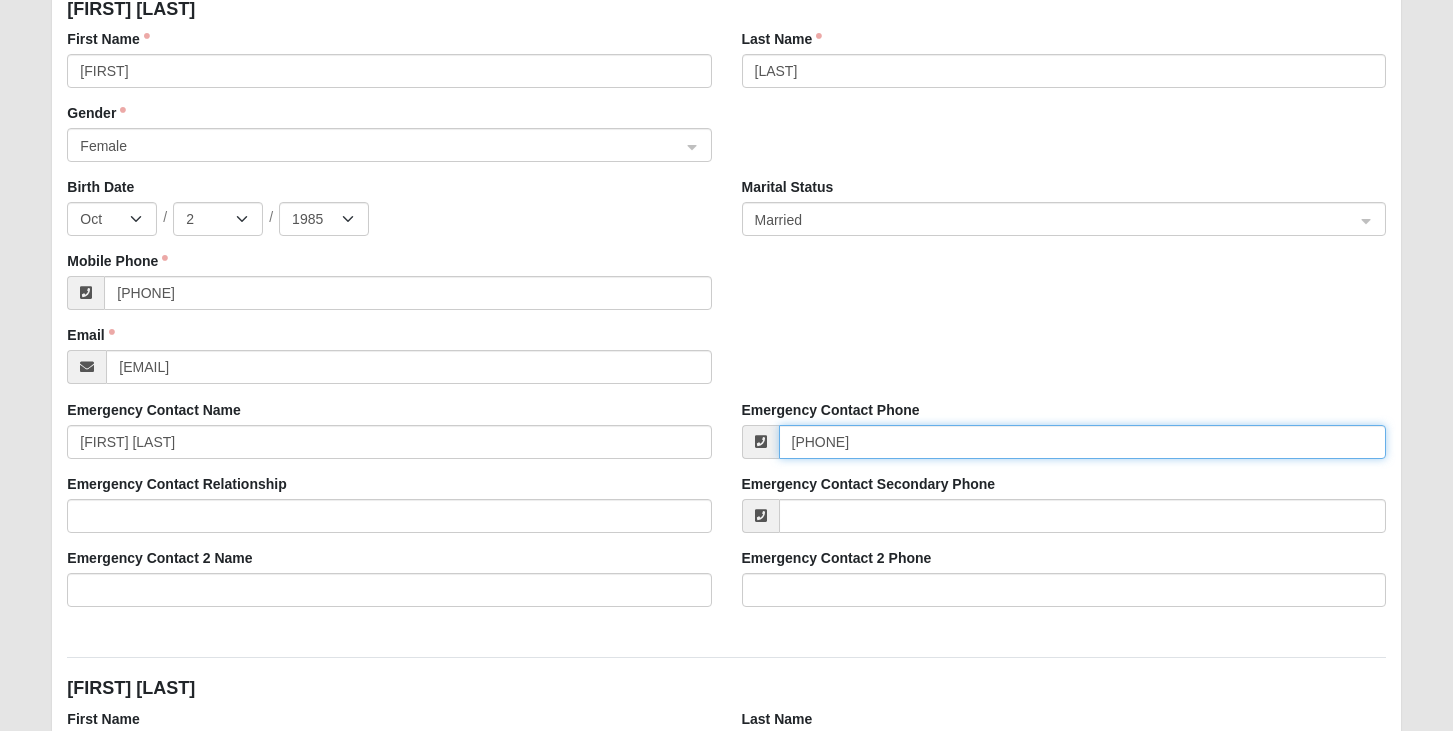 scroll, scrollTop: 420, scrollLeft: 0, axis: vertical 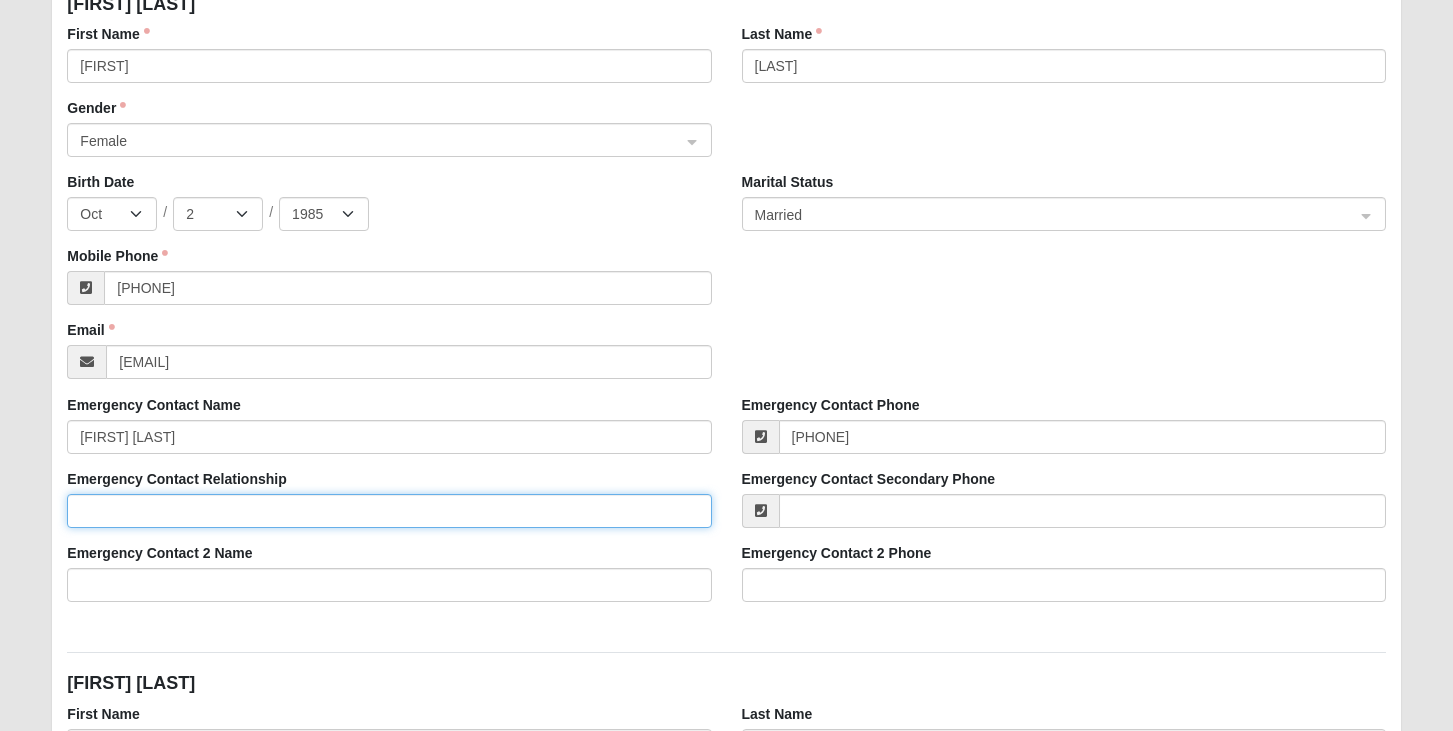 click on "Emergency Contact Relationship" 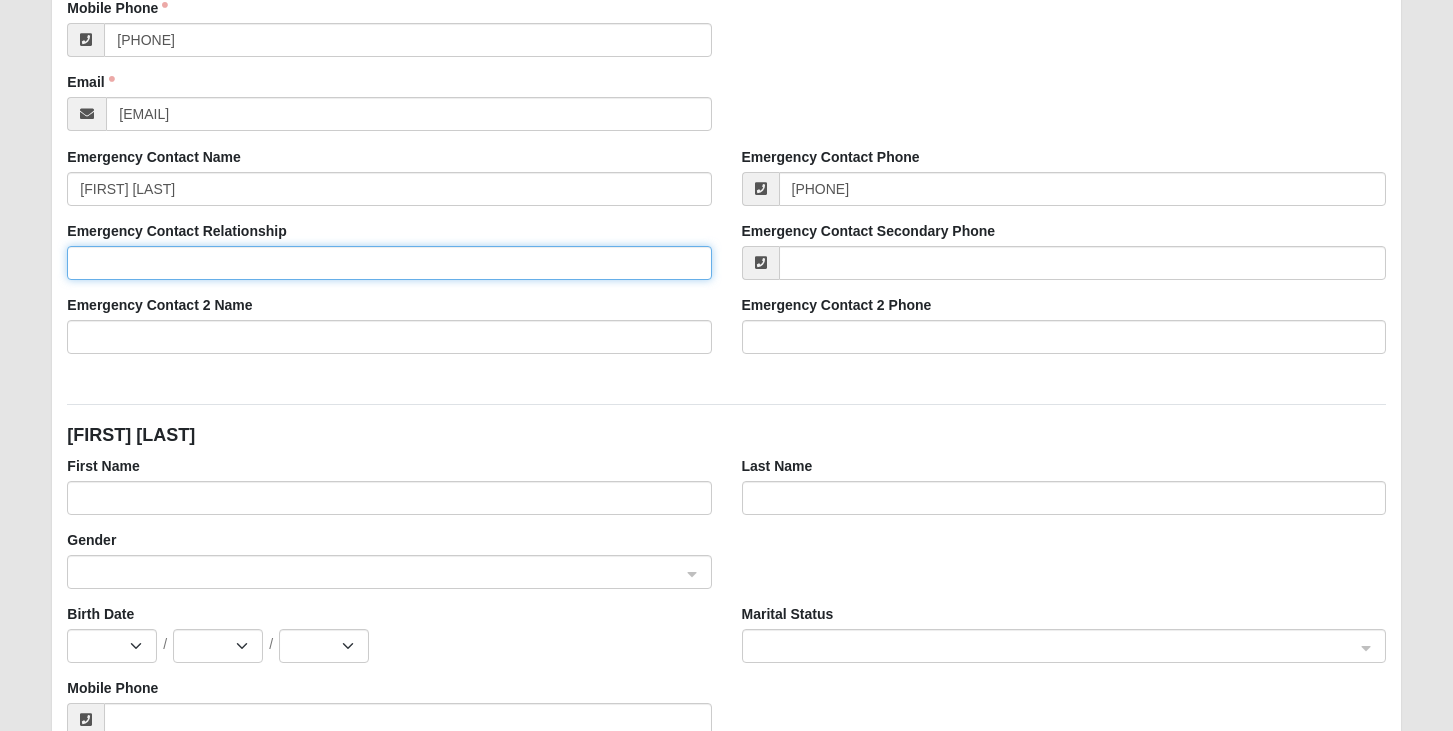 scroll, scrollTop: 674, scrollLeft: 0, axis: vertical 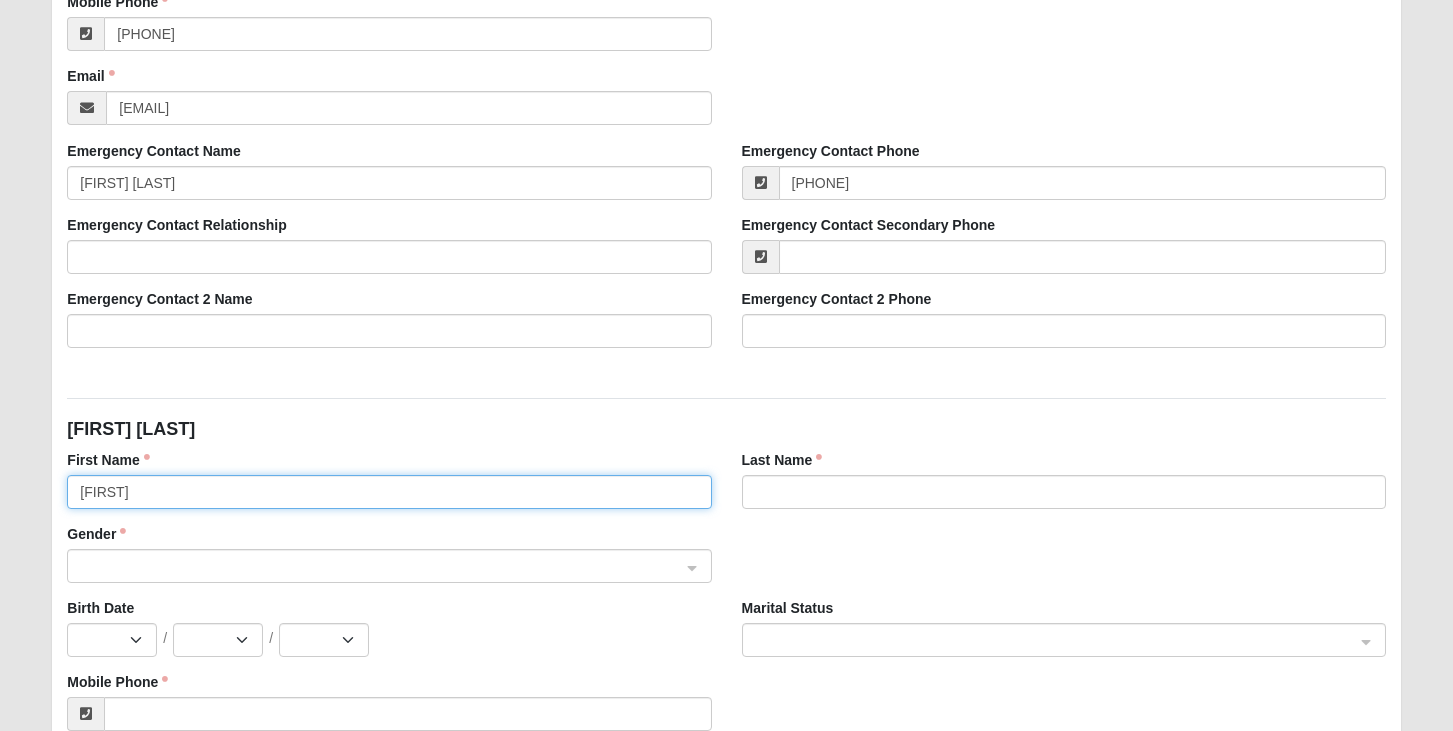 type on "Shae" 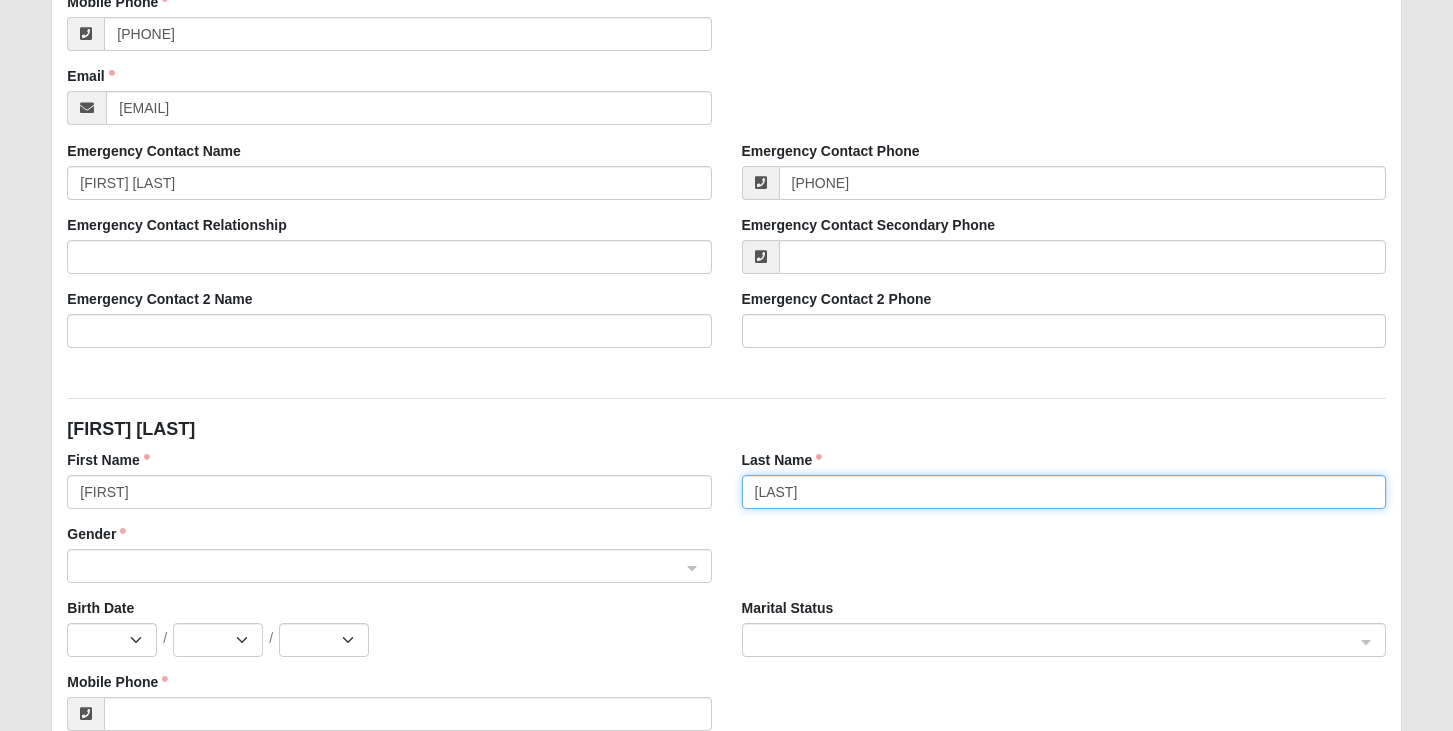 type on "Spitznagle" 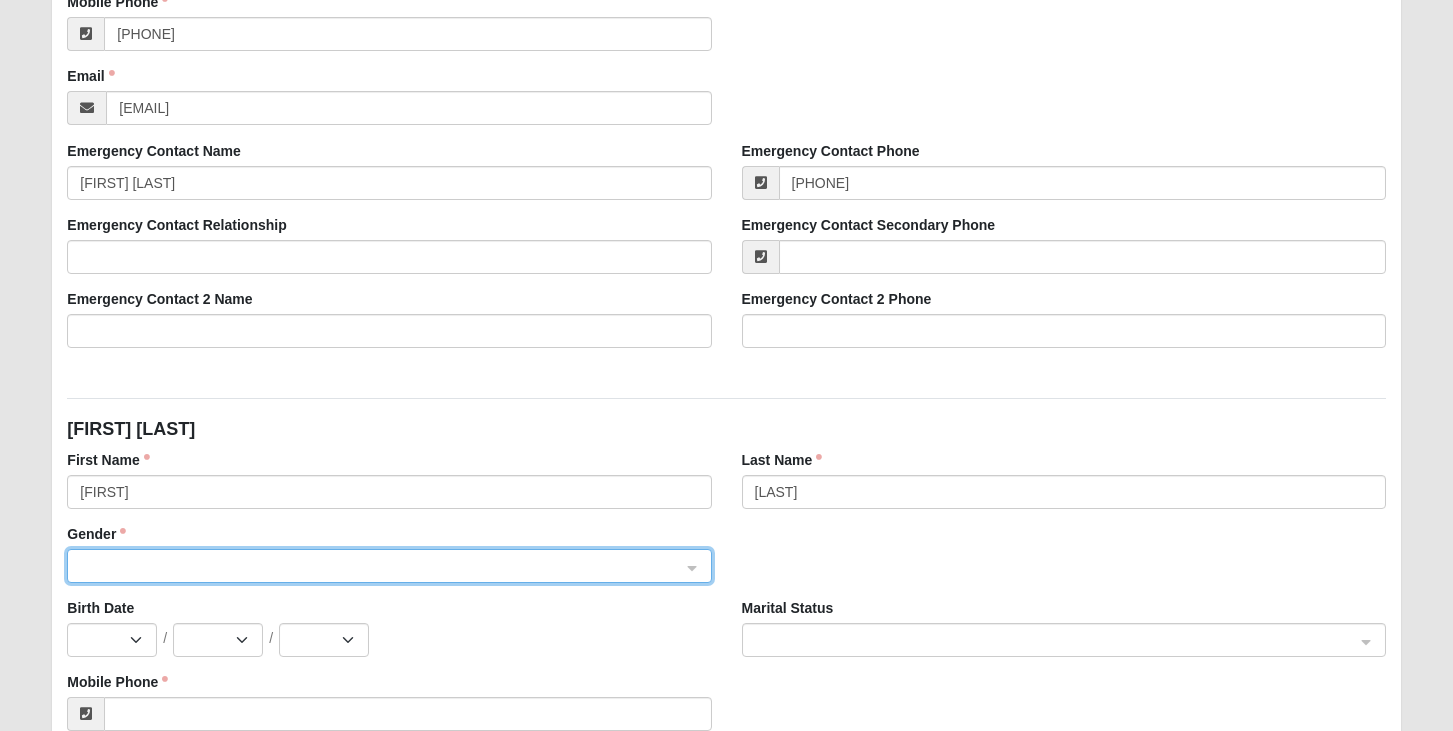 click on "Gender" at bounding box center (389, 561) 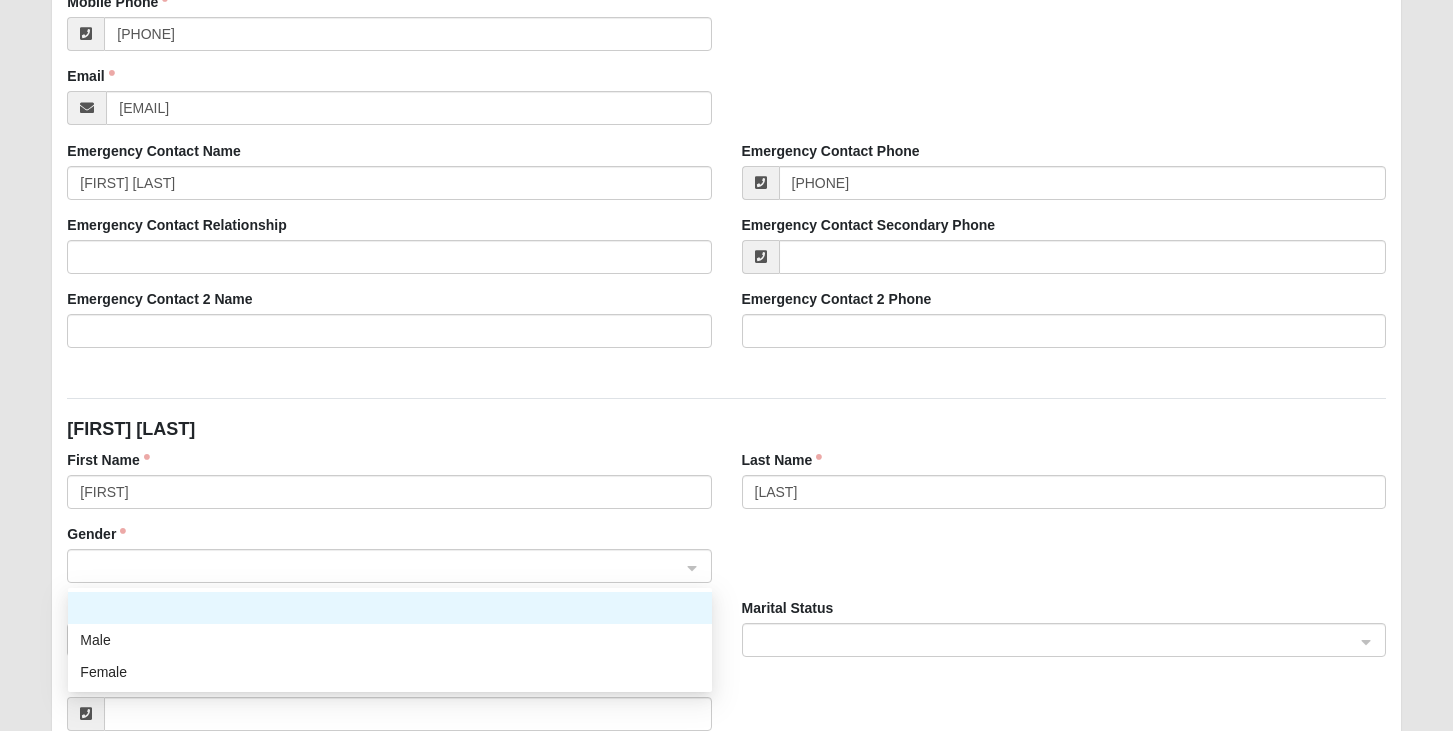 click 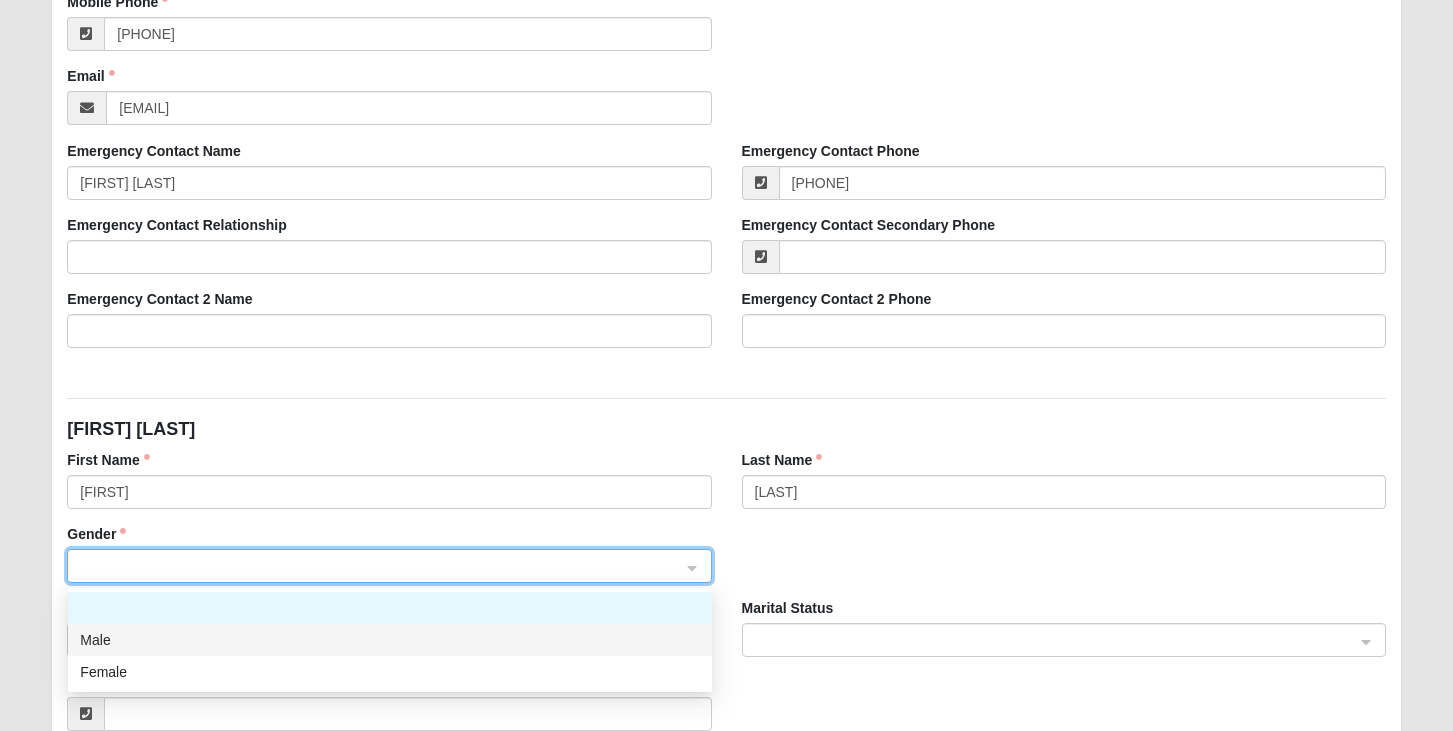 click on "Male" at bounding box center (390, 640) 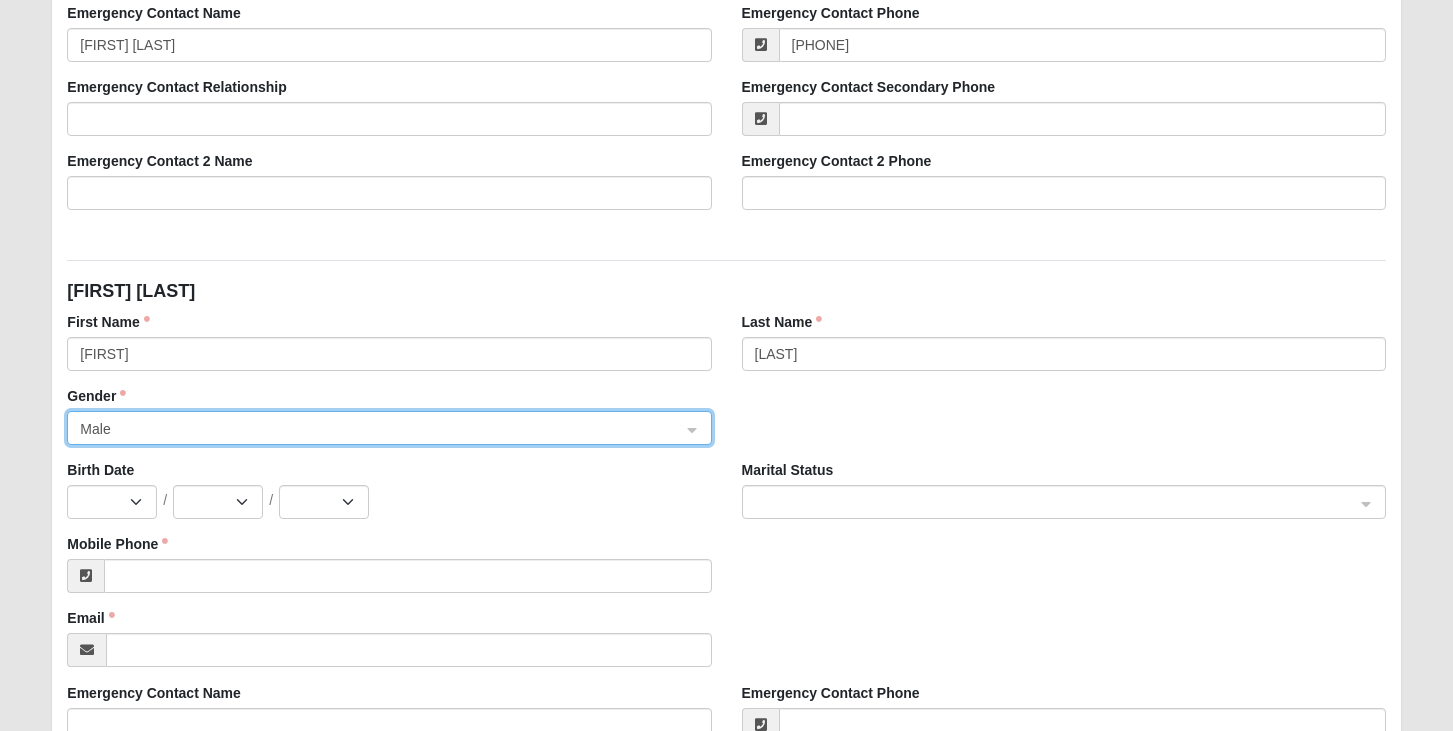 scroll, scrollTop: 816, scrollLeft: 0, axis: vertical 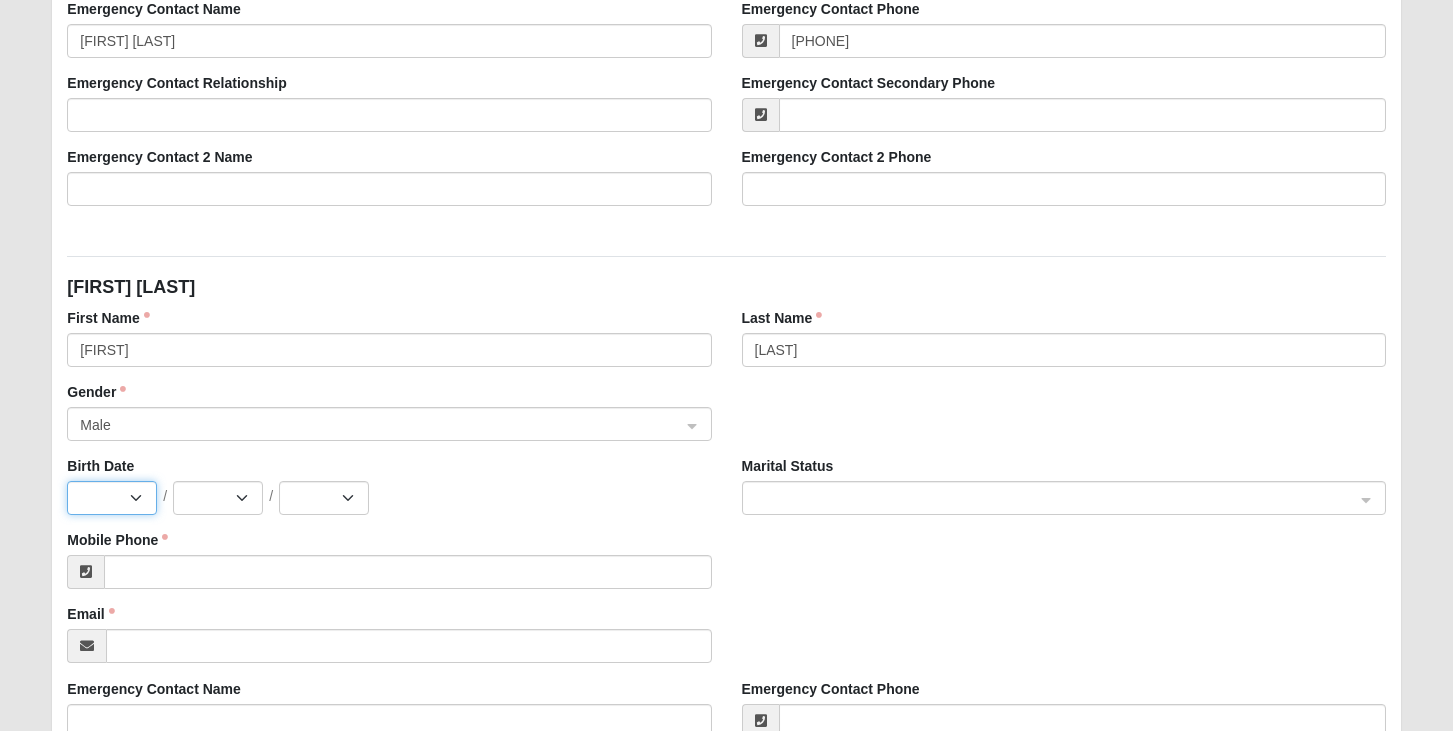 select on "10" 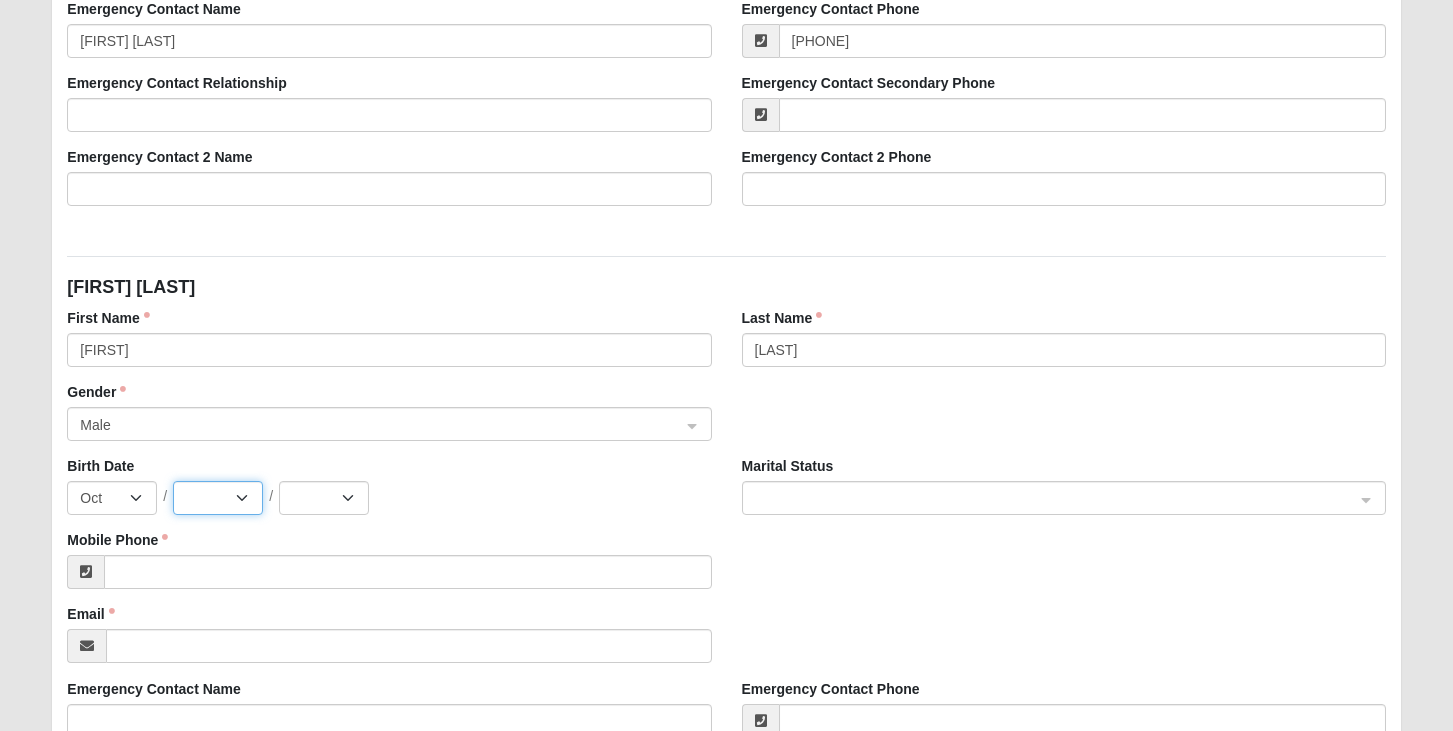 select on "29" 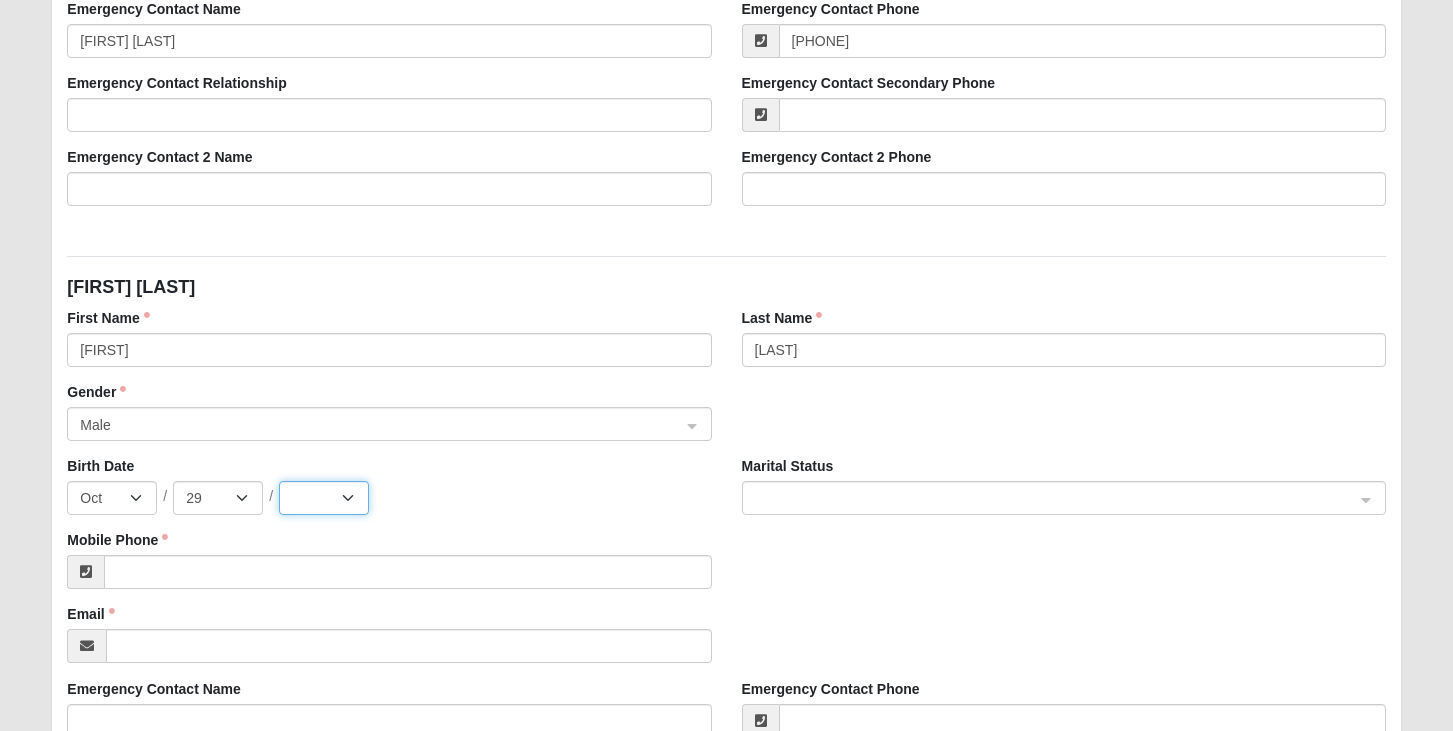 select on "1988" 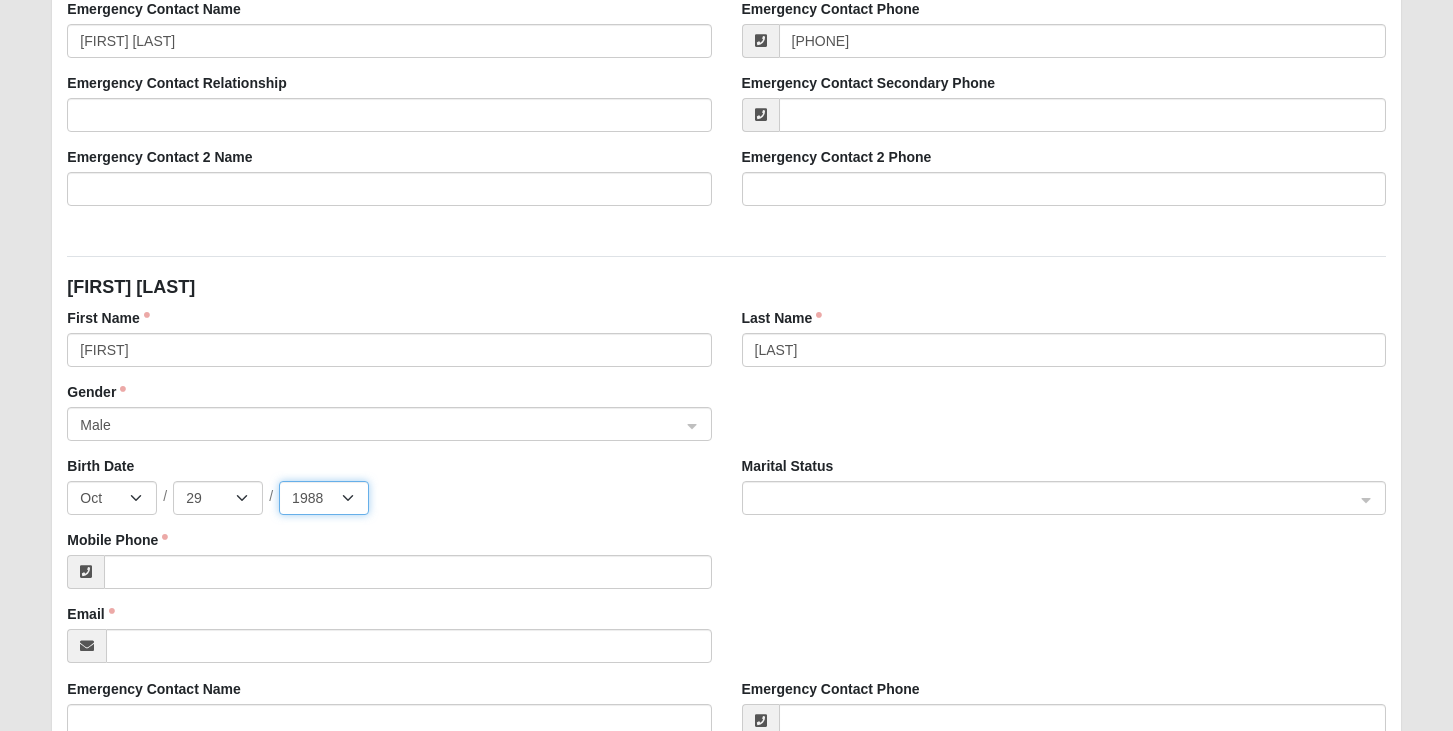 scroll, scrollTop: 885, scrollLeft: 0, axis: vertical 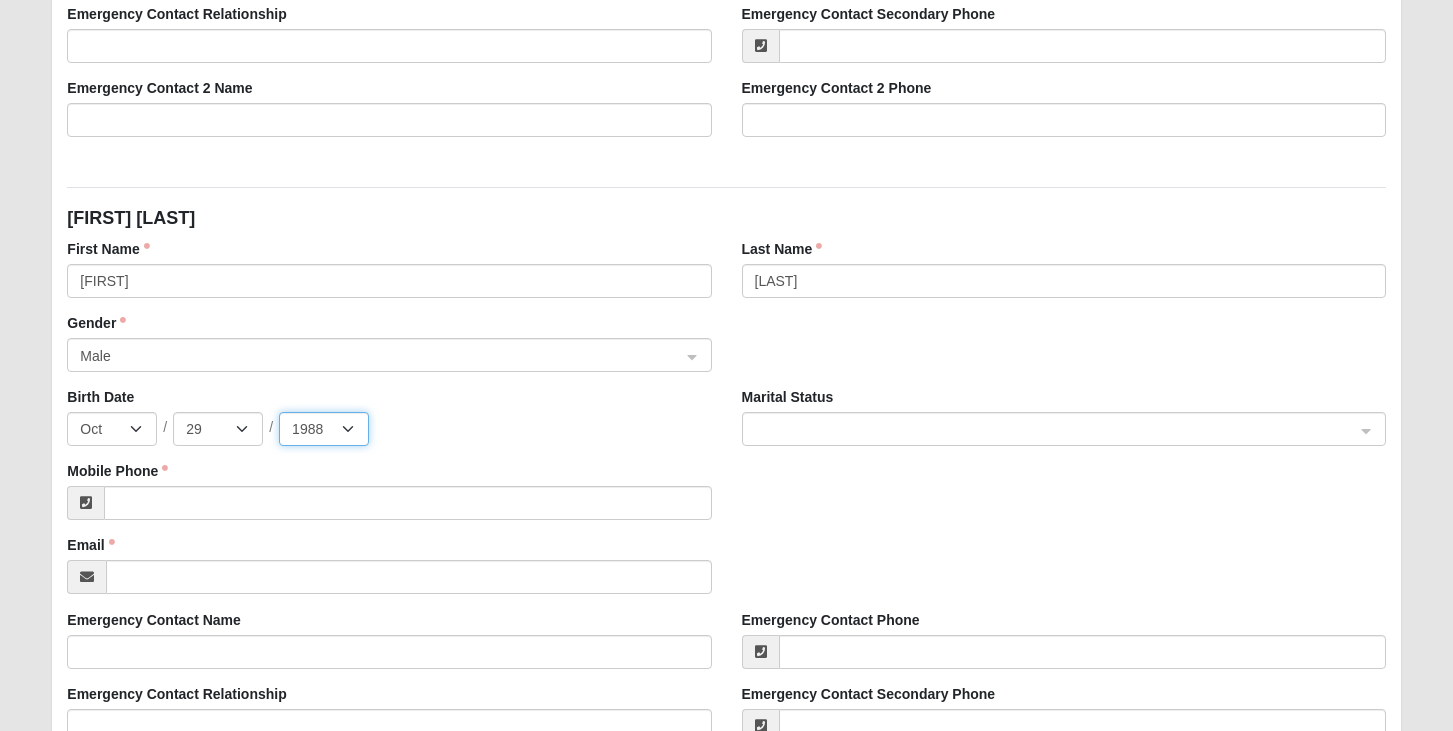 click 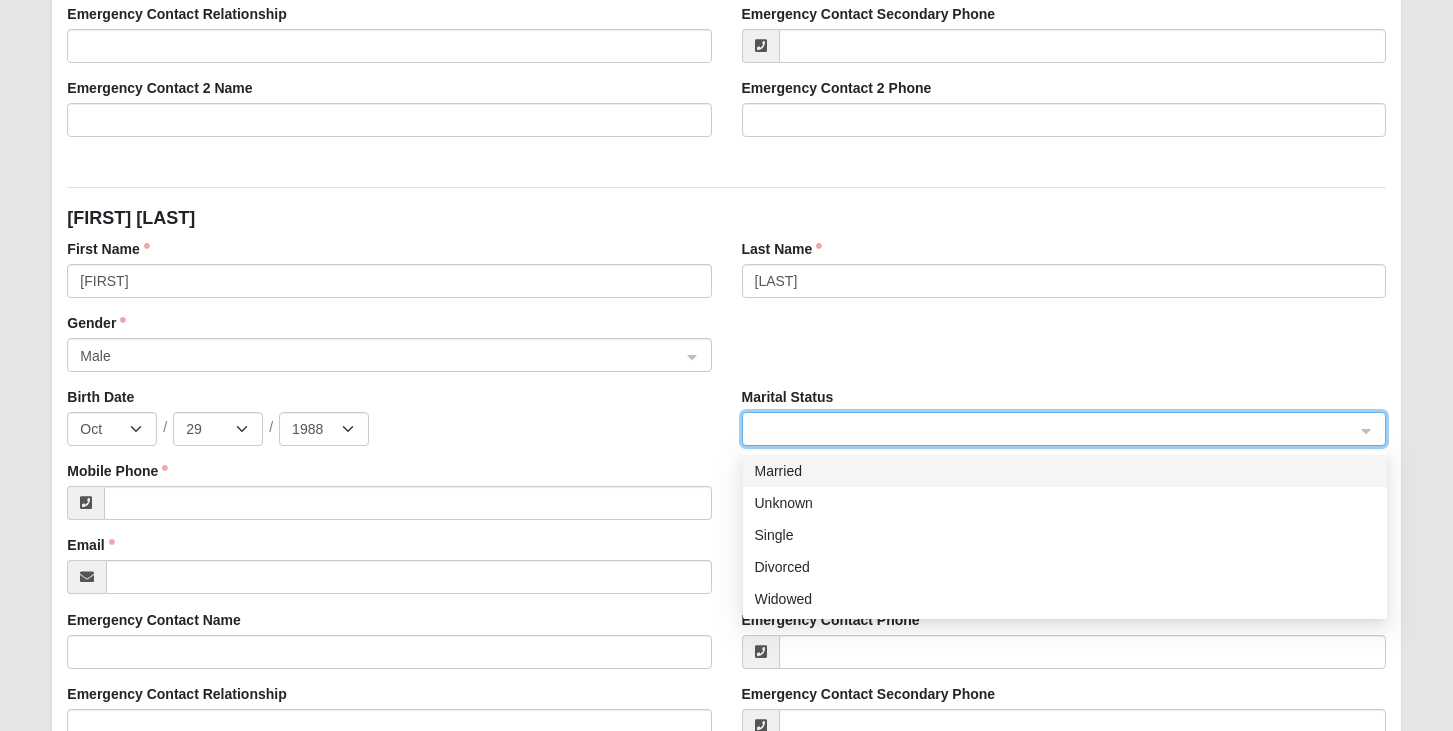 click on "Married" at bounding box center [1065, 471] 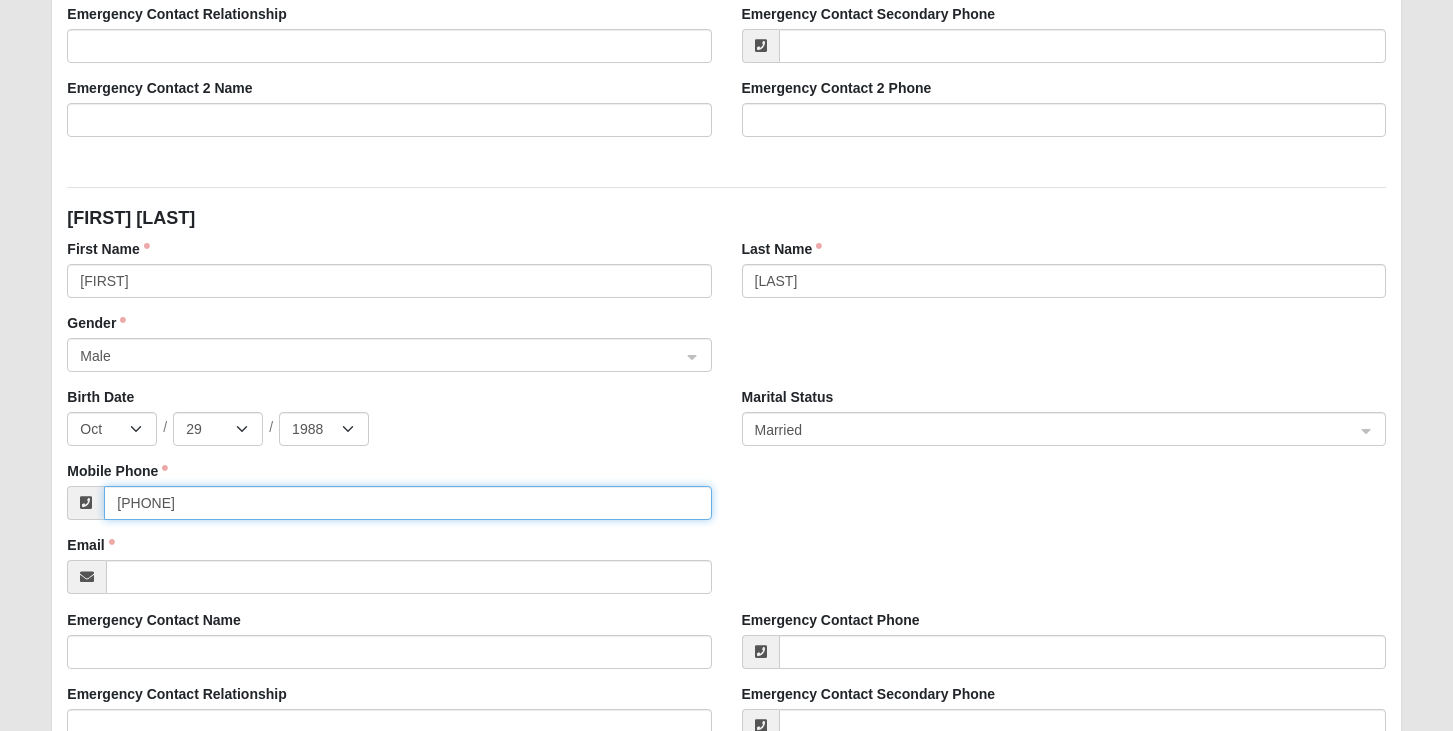 type on "(309) 256-1825" 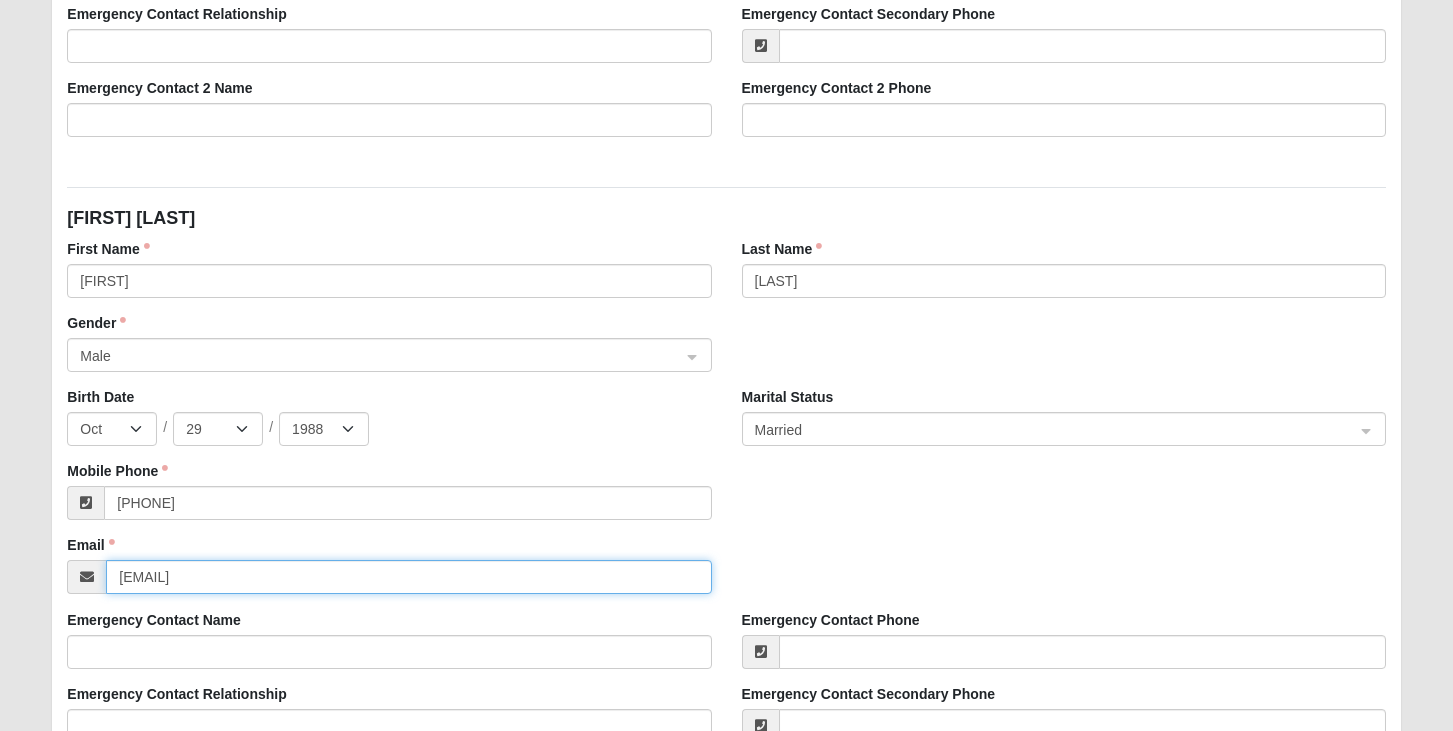 type on "shae.spitznagle@gmail.com" 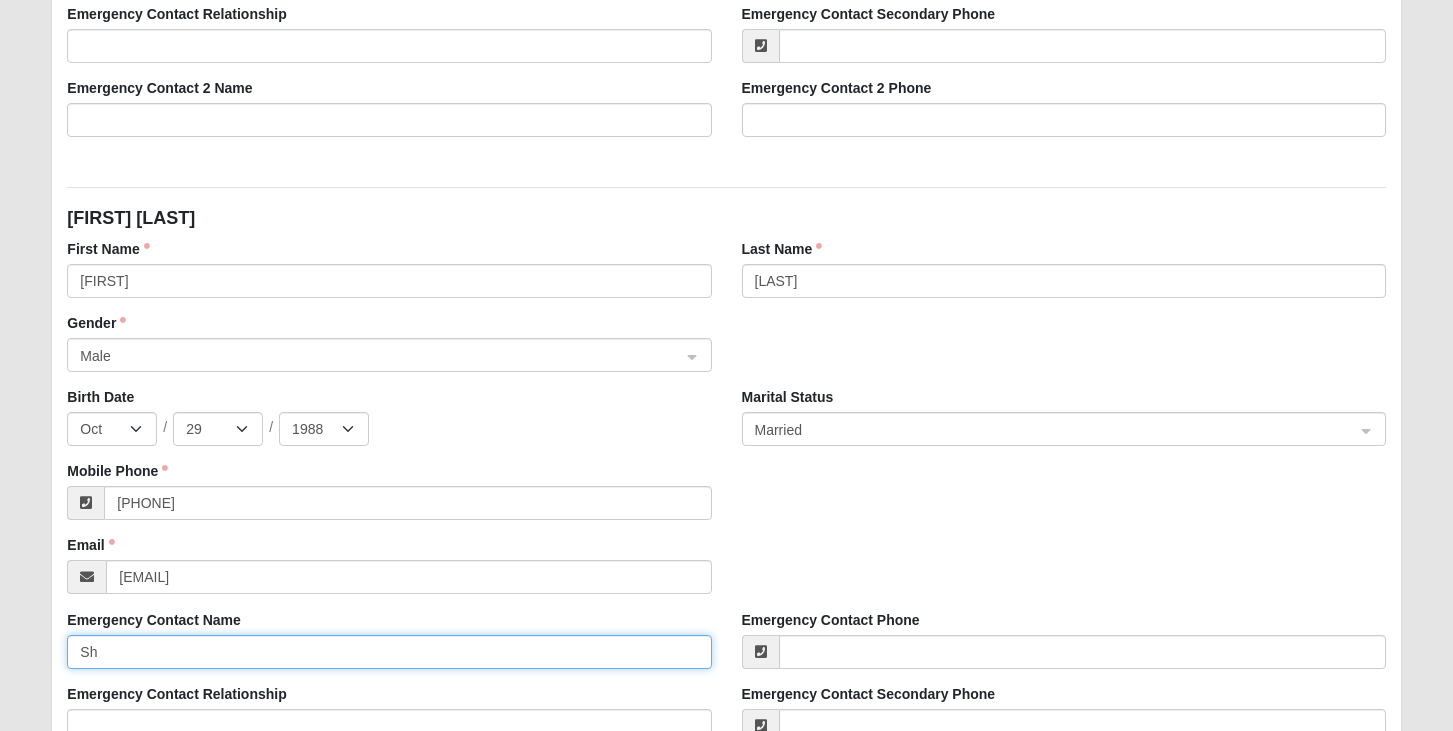 type on "S" 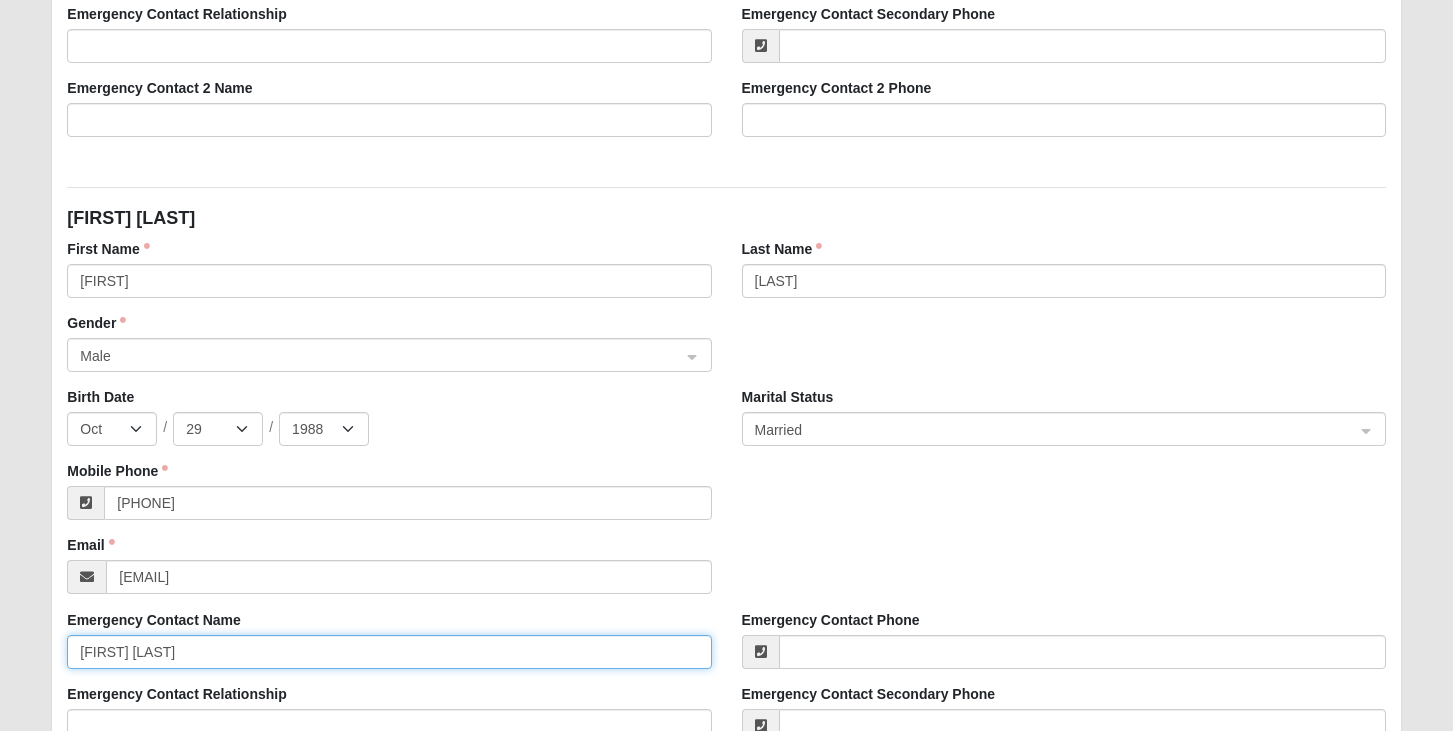 type on "Lauren Spitznagle" 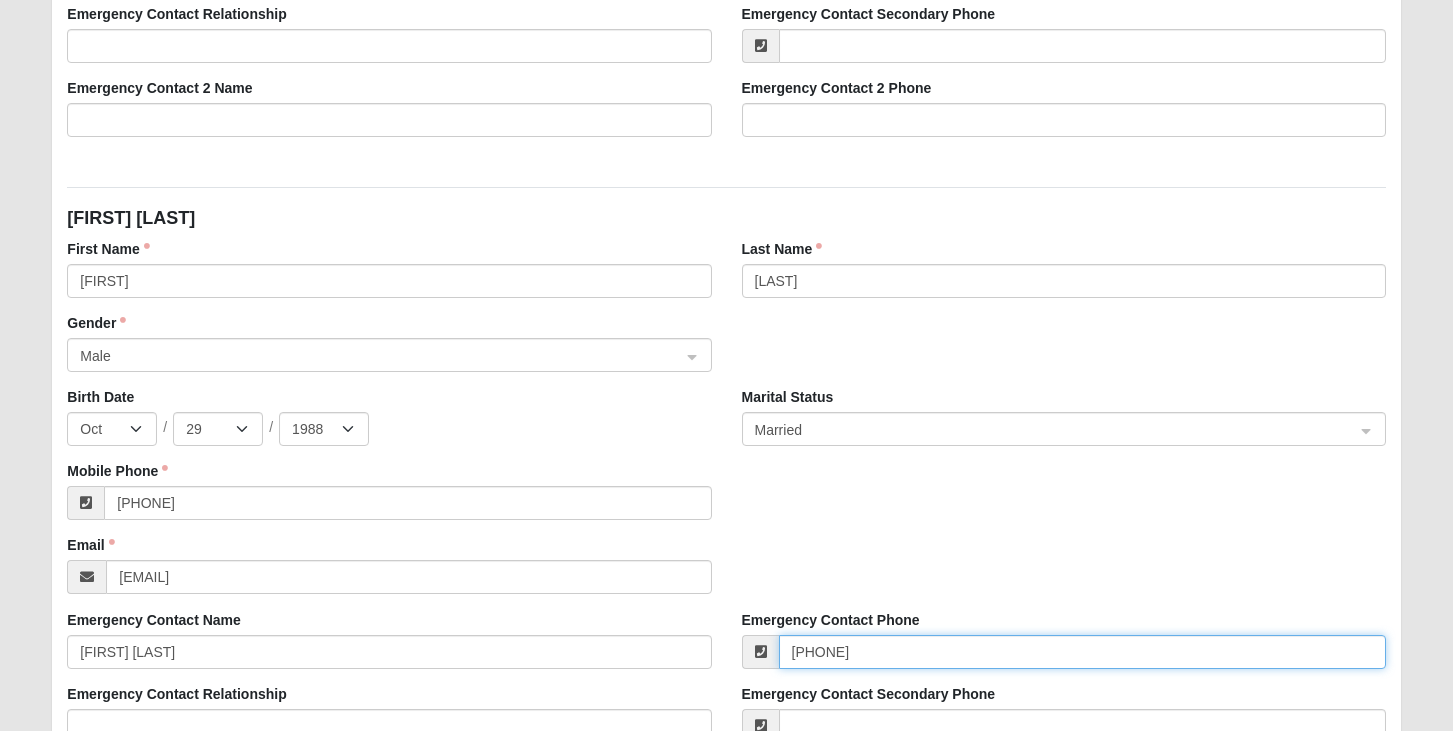 type on "(423) 645-2590" 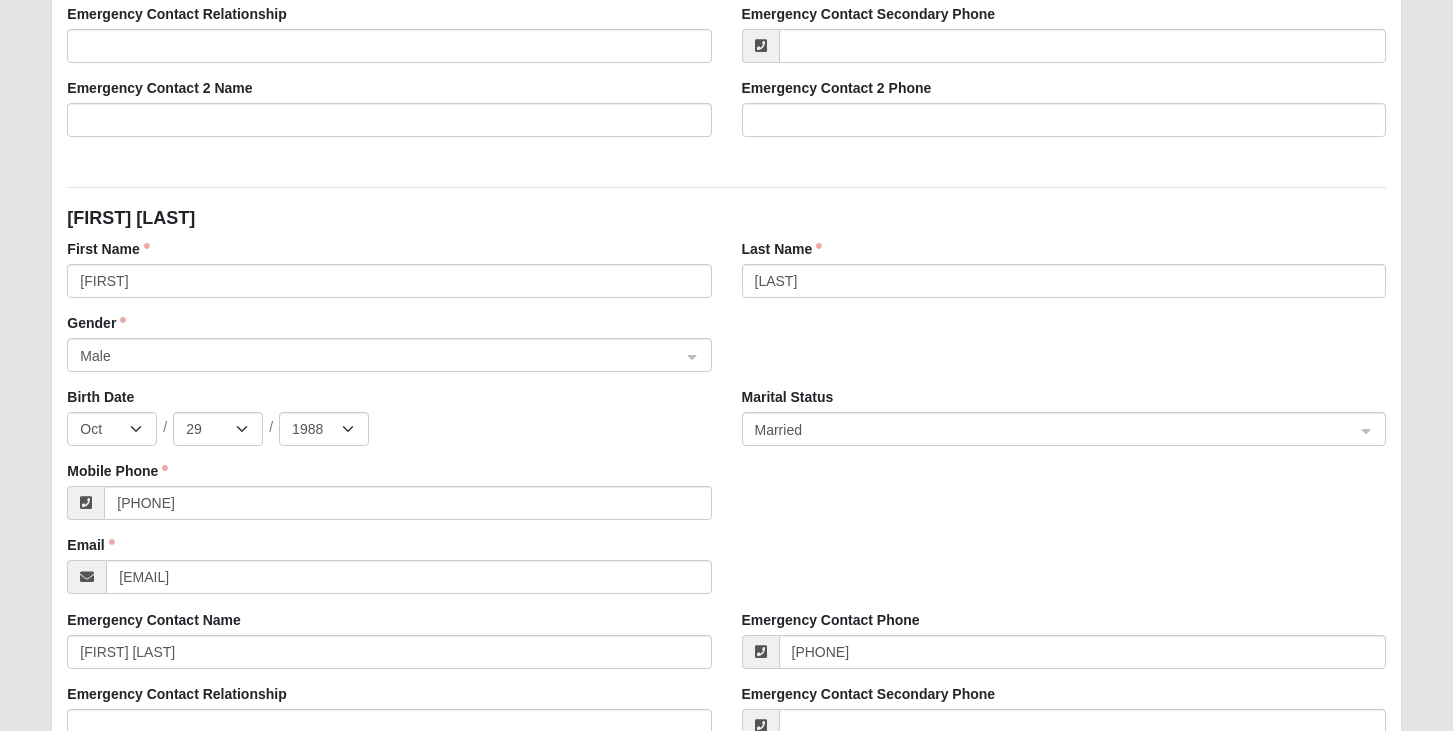 click on "Jan Feb Mar Apr May Jun Jul Aug Sep Oct Nov Dec / 1 2 3 4 5 6 7 8 9 10 11 12 13 14 15 16 17 18 19 20 21 22 23 24 25 26 27 28 29 30 31 / 2025 2024 2023 2022 2021 2020 2019 2018 2017 2016 2015 2014 2013 2012 2011 2010 2009 2008 2007 2006 2005 2004 2003 2002 2001 2000 1999 1998 1997 1996 1995 1994 1993 1992 1991 1990 1989 1988 1987 1986 1985 1984 1983 1982 1981 1980 1979 1978 1977 1976 1975 1974 1973 1972 1971 1970 1969 1968 1967 1966 1965 1964 1963 1962 1961 1960 1959 1958 1957 1956 1955 1954 1953 1952 1951 1950 1949 1948 1947 1946 1945 1944 1943 1942 1941 1940 1939 1938 1937 1936 1935 1934 1933 1932 1931 1930 1929 1928 1927 1926 1925 1924 1923 1922 1921 1920 1919 1918 1917 1916 1915 1914 1913 1912 1911 1910 1909 1908 1907 1906 1905 1904 1903 1902 1901 1900" at bounding box center (389, 429) 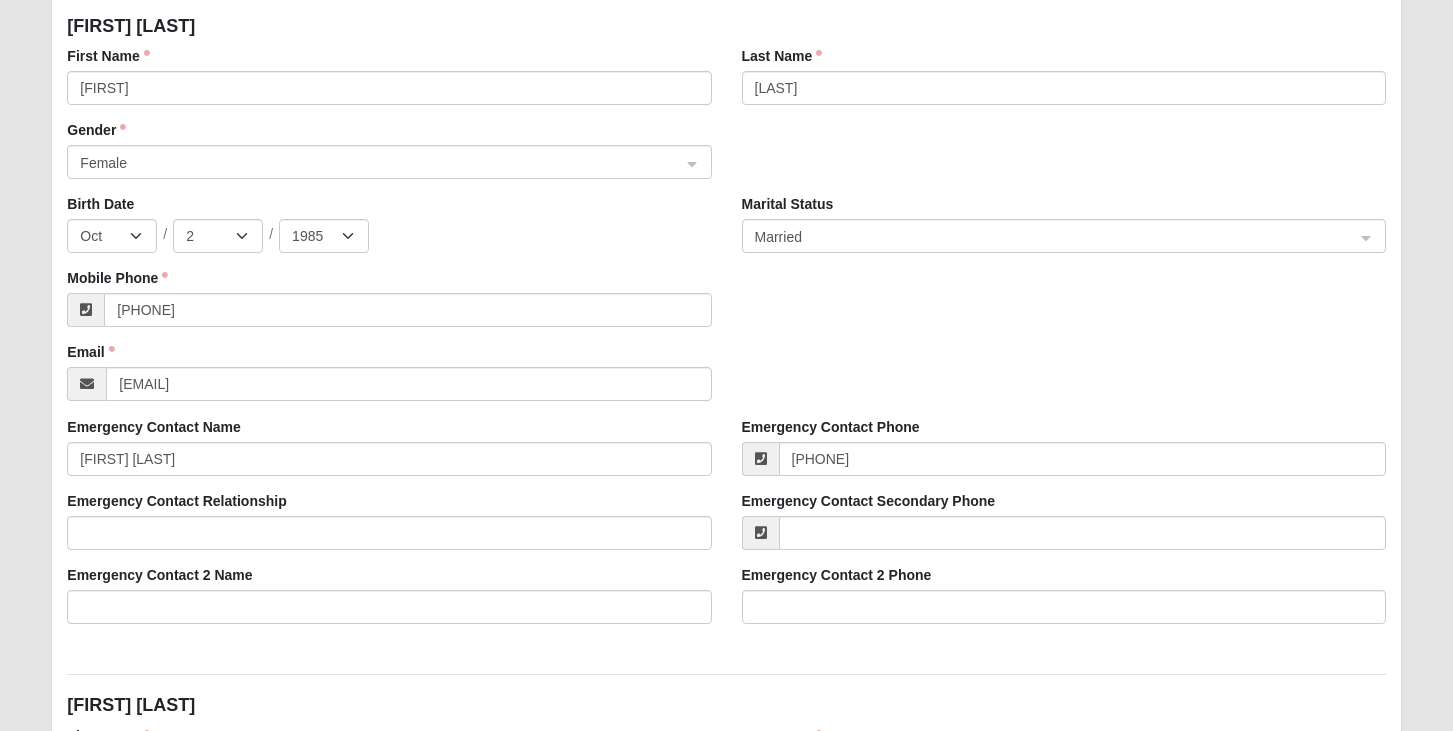 scroll, scrollTop: 398, scrollLeft: 0, axis: vertical 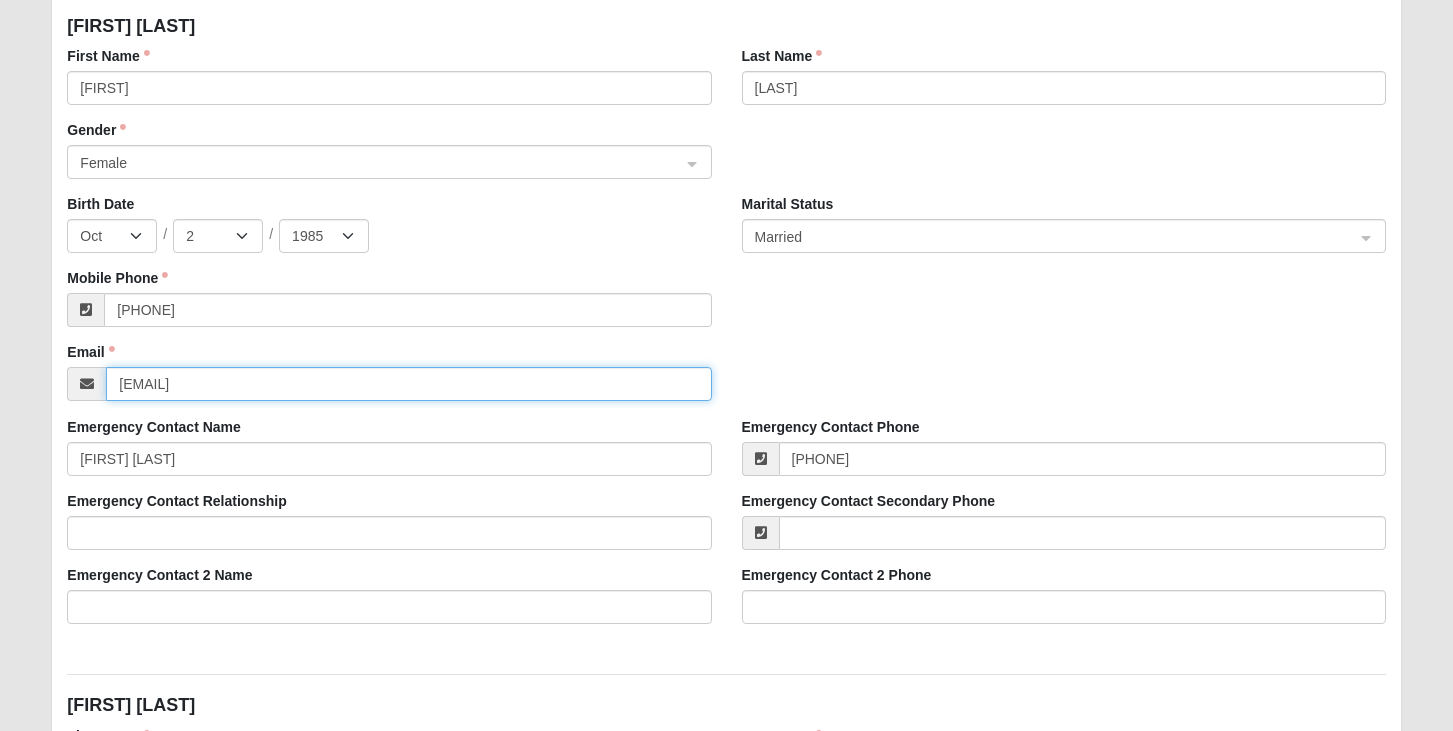 click on "laurenspitznagle@gmail.com" at bounding box center (408, 384) 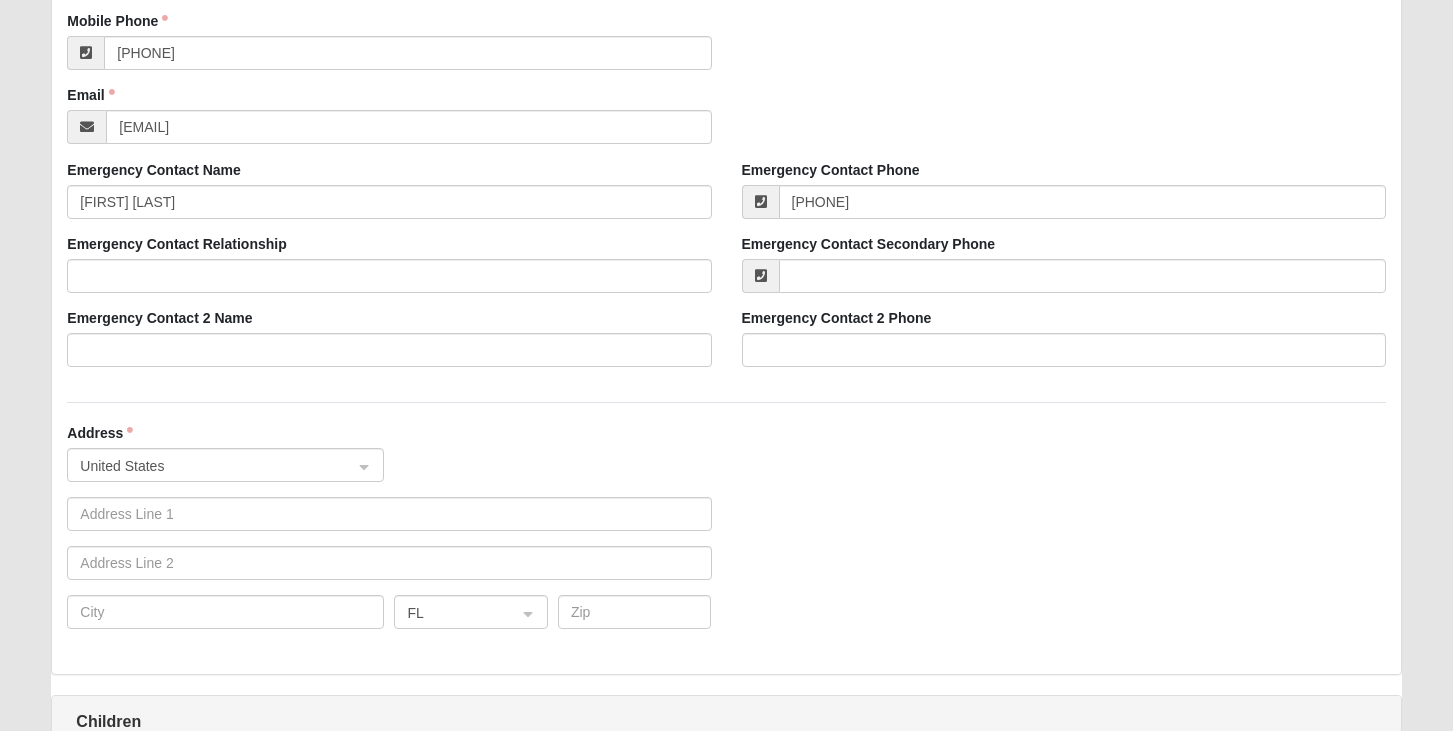 scroll, scrollTop: 1482, scrollLeft: 0, axis: vertical 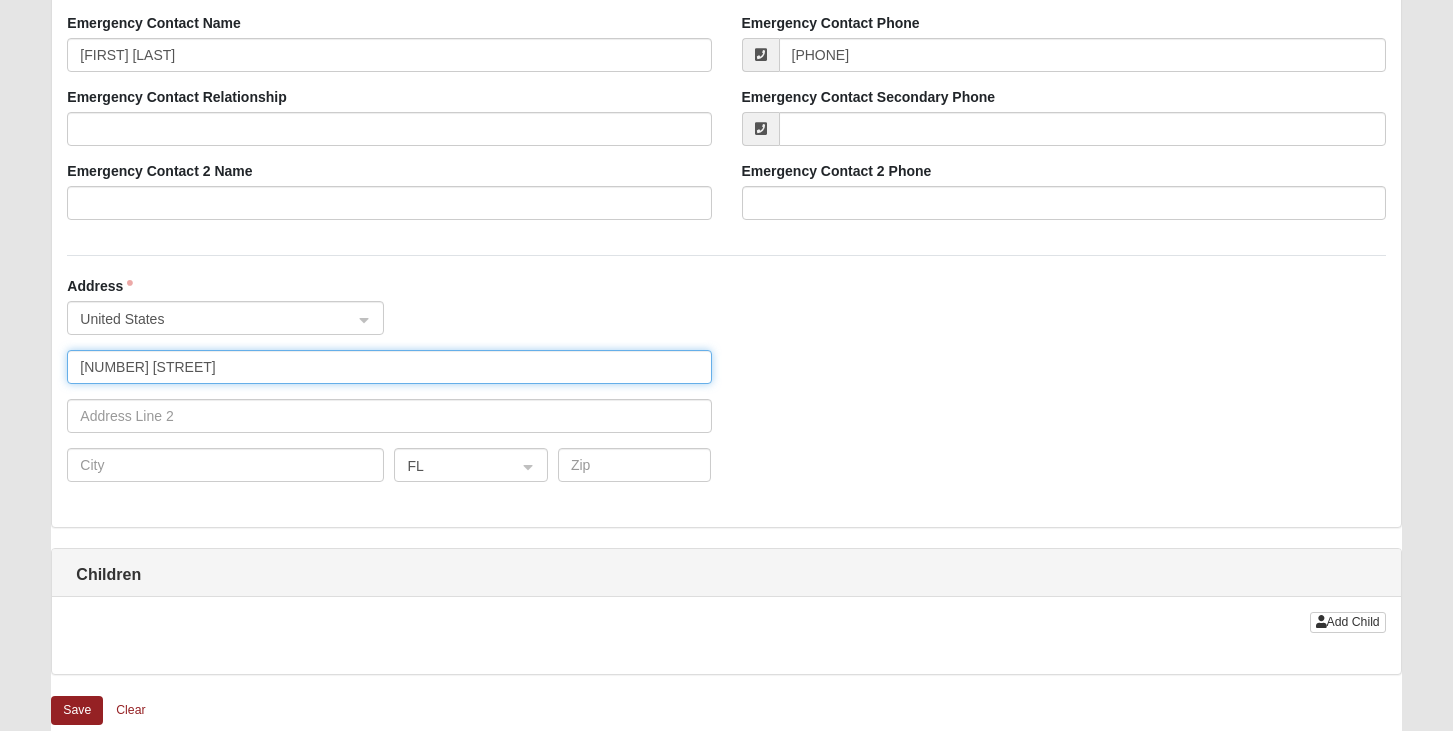 type on "13038 Chelsea Harbor Drive S" 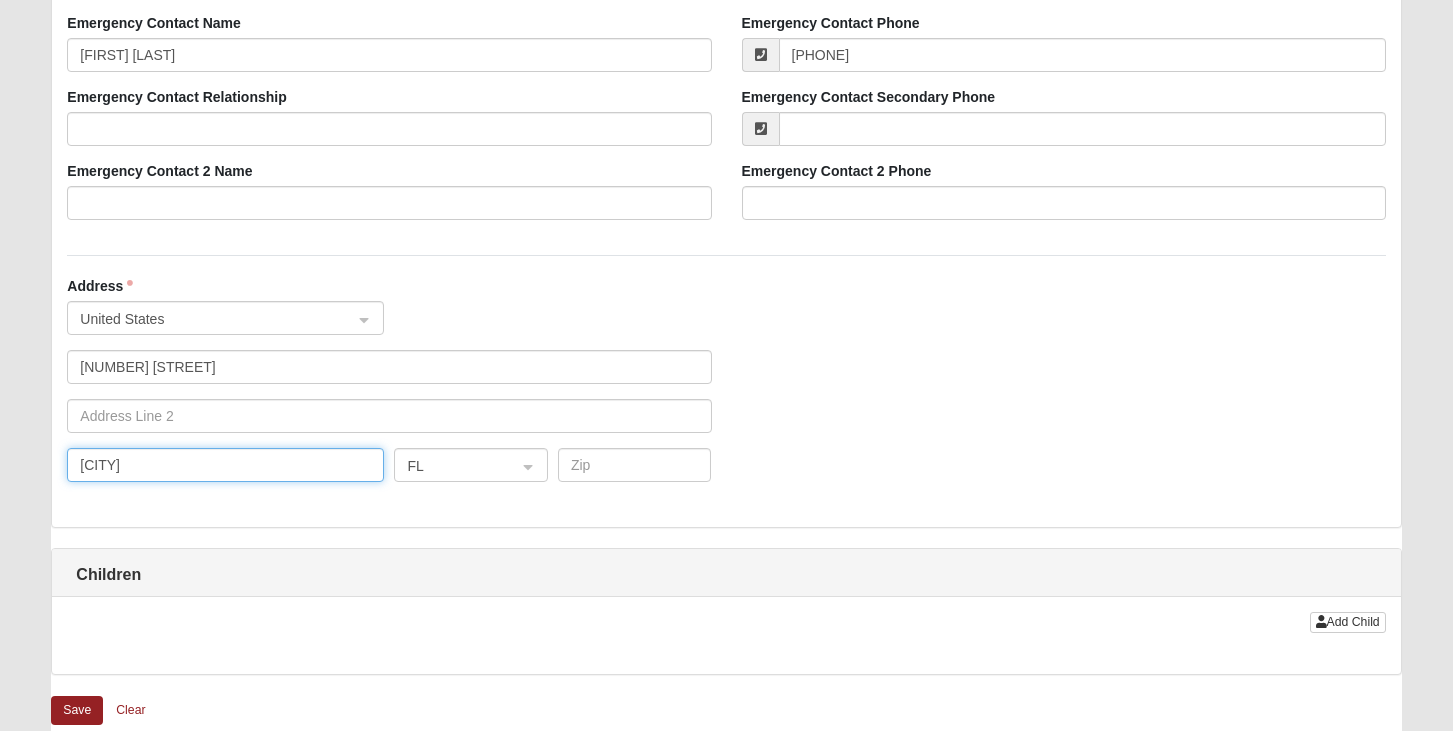 type on "Jacksonville" 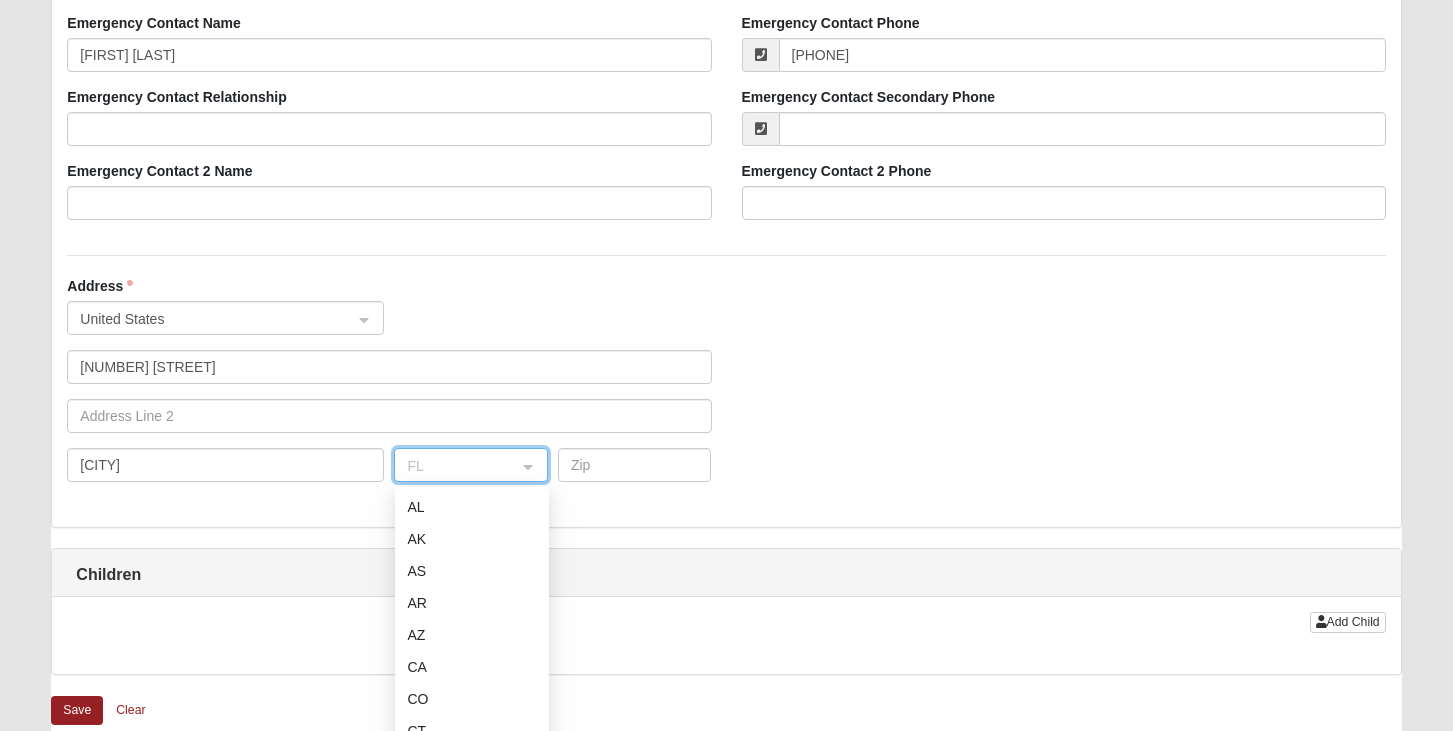scroll, scrollTop: 128, scrollLeft: 0, axis: vertical 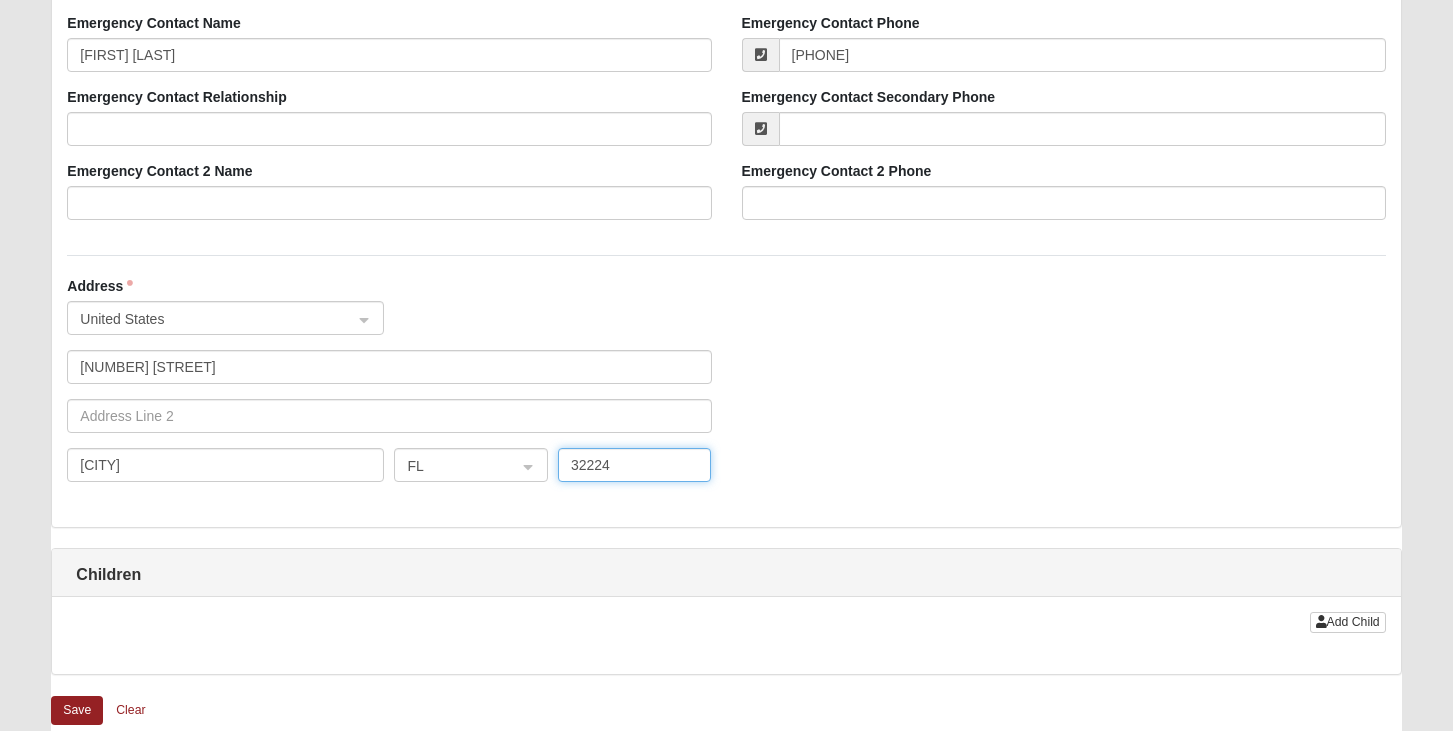 type on "32224" 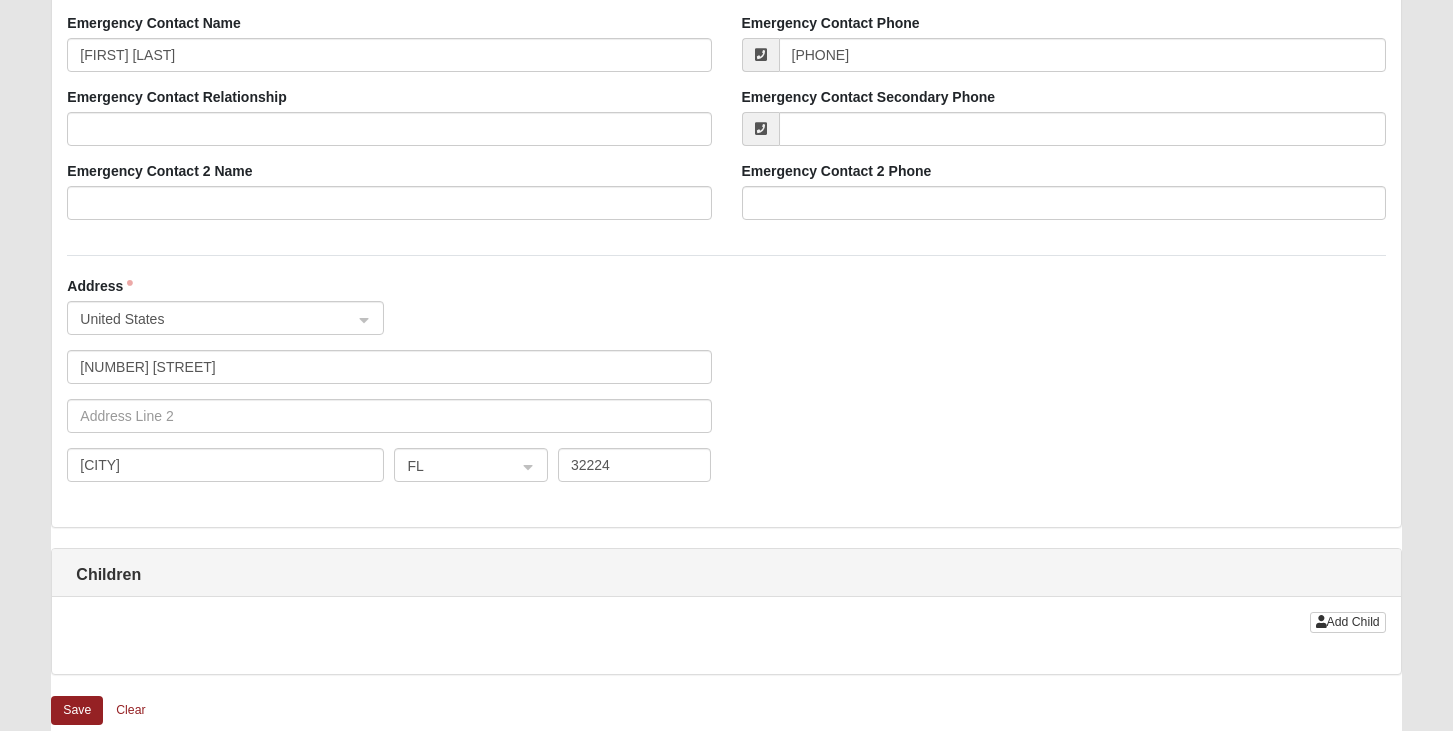 click on "Children" at bounding box center [726, 574] 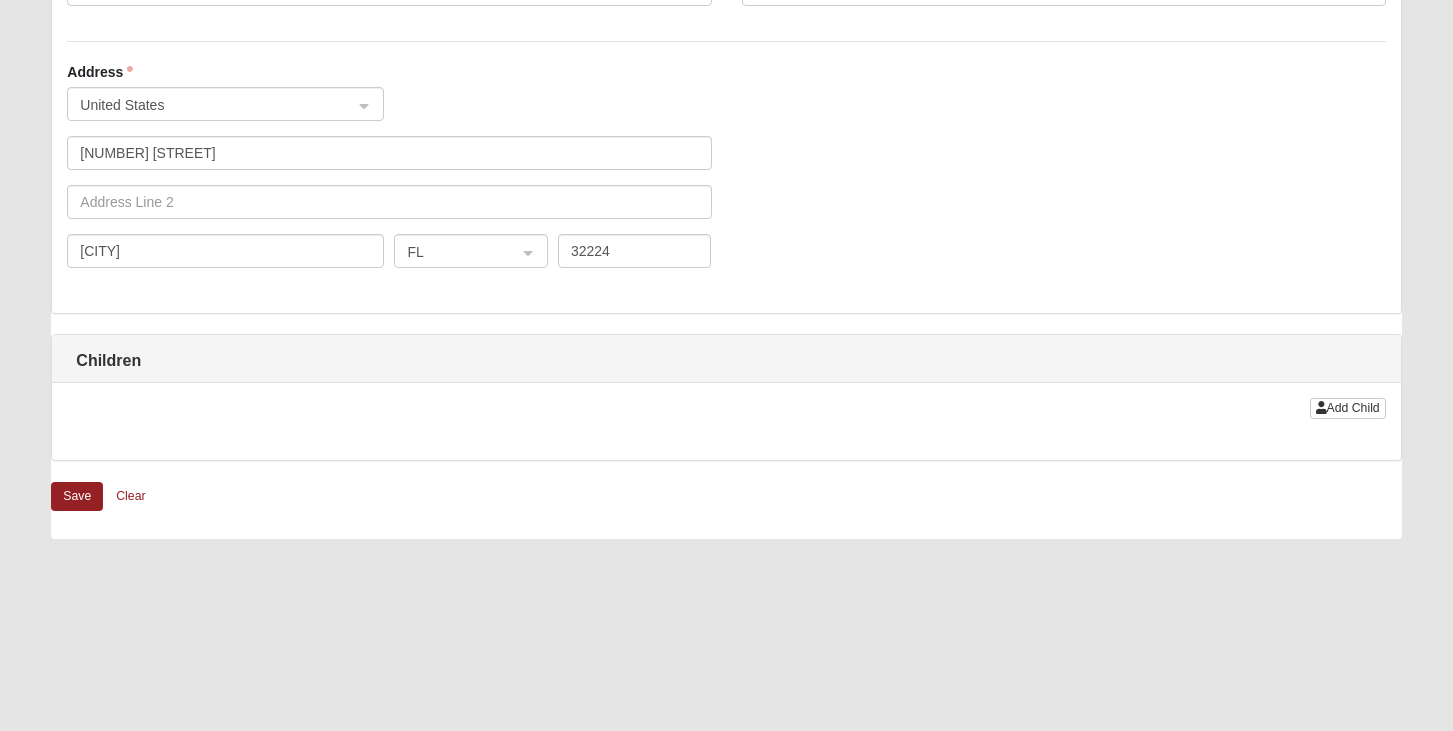 scroll, scrollTop: 1702, scrollLeft: 0, axis: vertical 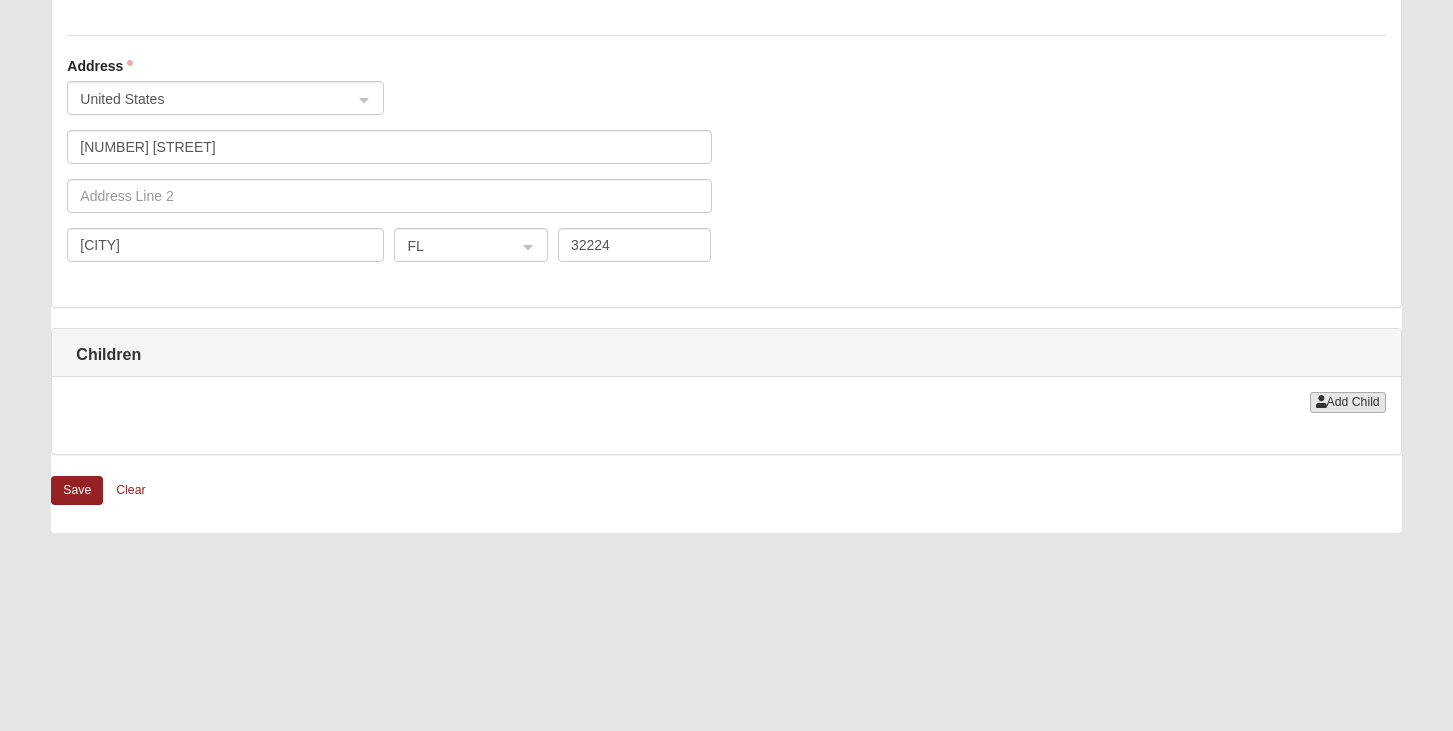 click on "Add Child" 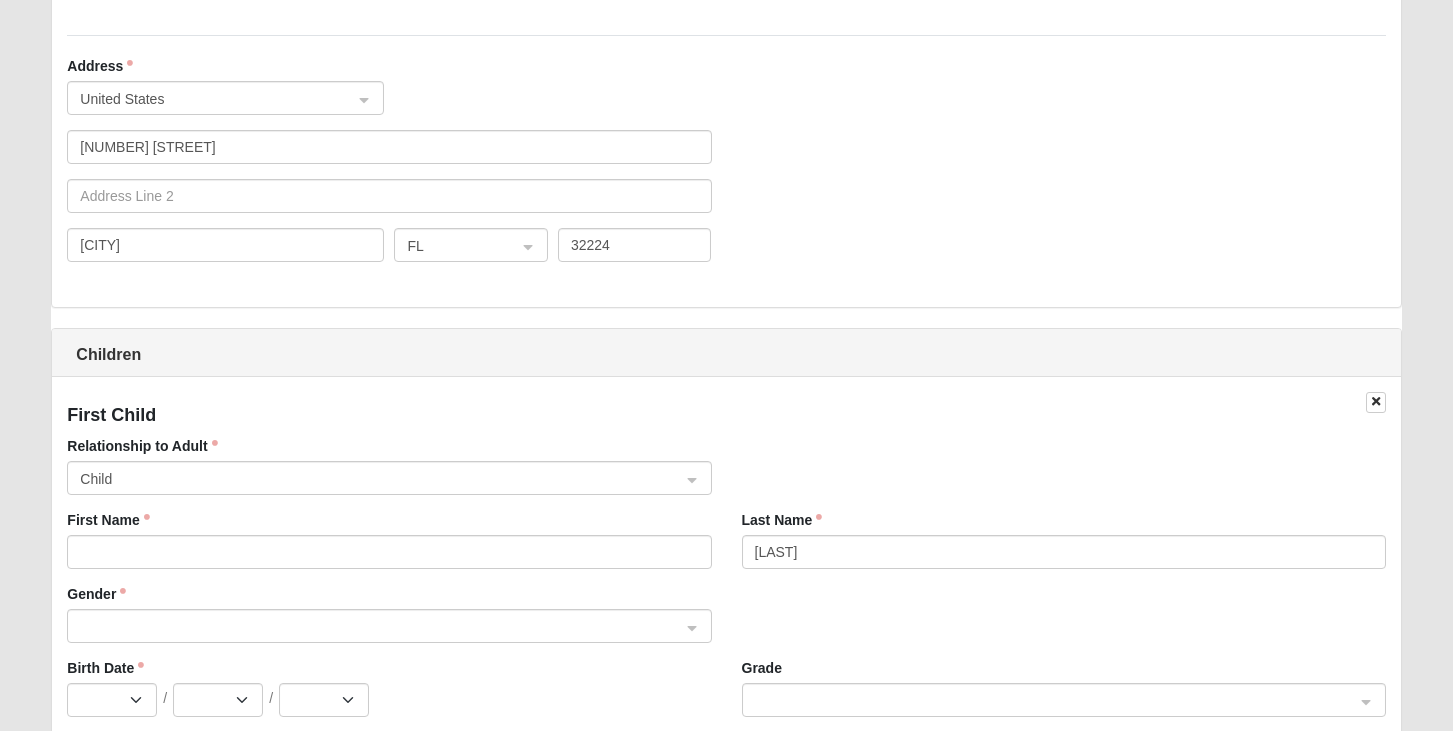 click on "Child" 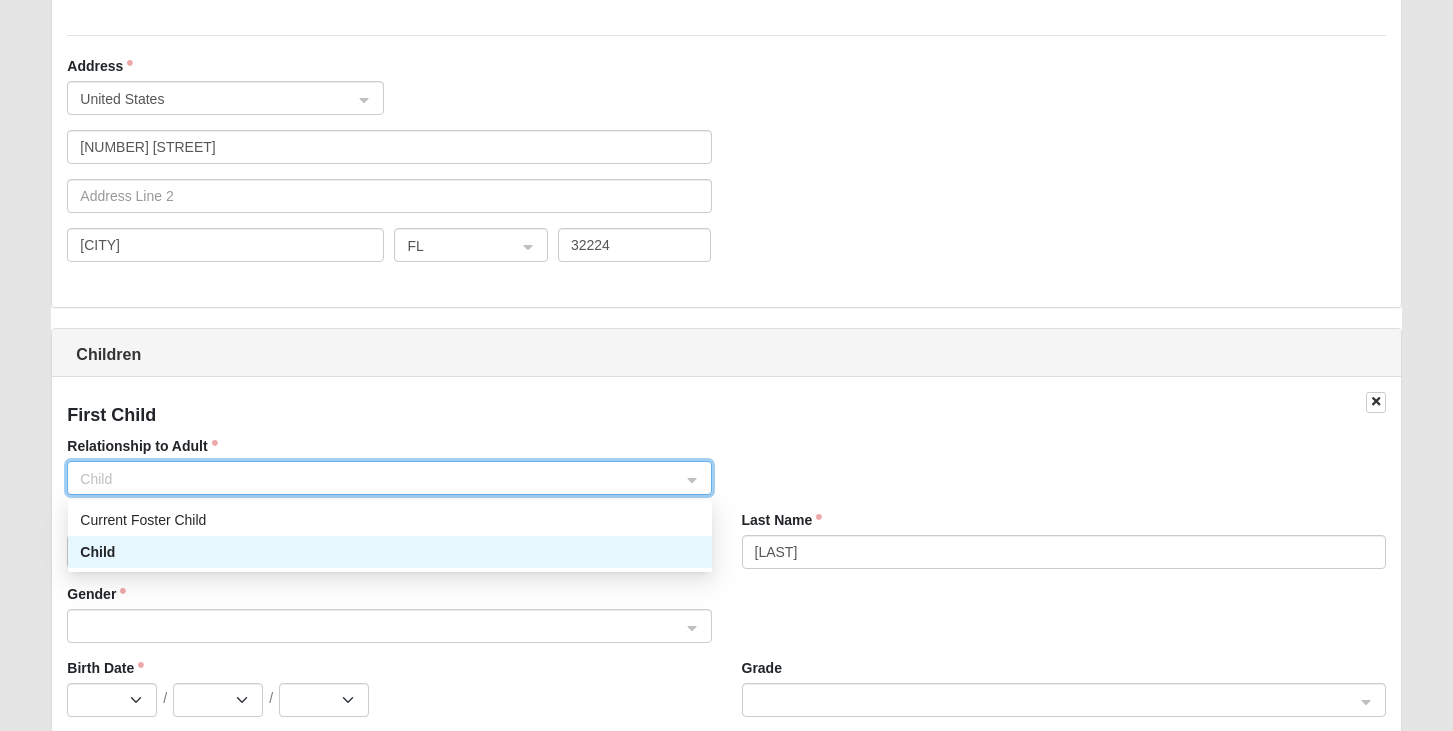 click on "First Child   Relationship to Adult    Child 362553da-359d-43d5-9719-e54040d8fd08 C8B1814F-6AA7-4055-B2D7-48FE20429CB9 Current Foster Child Child     First Name        Last Name    Spitznagle     Gender          Birth Date    Jan Feb Mar Apr May Jun Jul Aug Sep Oct Nov Dec / 1 2 3 4 5 6 7 8 9 10 11 12 13 14 15 16 17 18 19 20 21 22 23 24 25 26 27 28 29 30 31 / 2025 2024 2023 2022 2021 2020 2019 2018 2017 2016 2015 2014 2013 2012 2011 2010 2009 2008 2007 2006 2005 2004 2003 2002 2001 2000 1999 1998 1997 1996 1995 1994 1993 1992 1991 1990 1989 1988 1987 1986 1985 1984 1983 1982 1981 1980 1979 1978 1977 1976 1975 1974 1973 1972 1971 1970 1969 1968 1967 1966 1965 1964 1963 1962 1961 1960 1959 1958 1957 1956 1955 1954 1953 1952 1951 1950 1949 1948 1947 1946 1945 1944 1943 1942 1941 1940 1939 1938 1937 1936 1935 1934 1933 1932 1931 1930 1929 1928 1927 1926 1925 1924 1923 1922 1921 1920 1919 1918 1917 1916 1915 1914 1913 1912 1911 1910 1909 1908 1907 1906 1905 1904 1903 1902 1901 1900     Grade        Legal Notes" at bounding box center [726, 985] 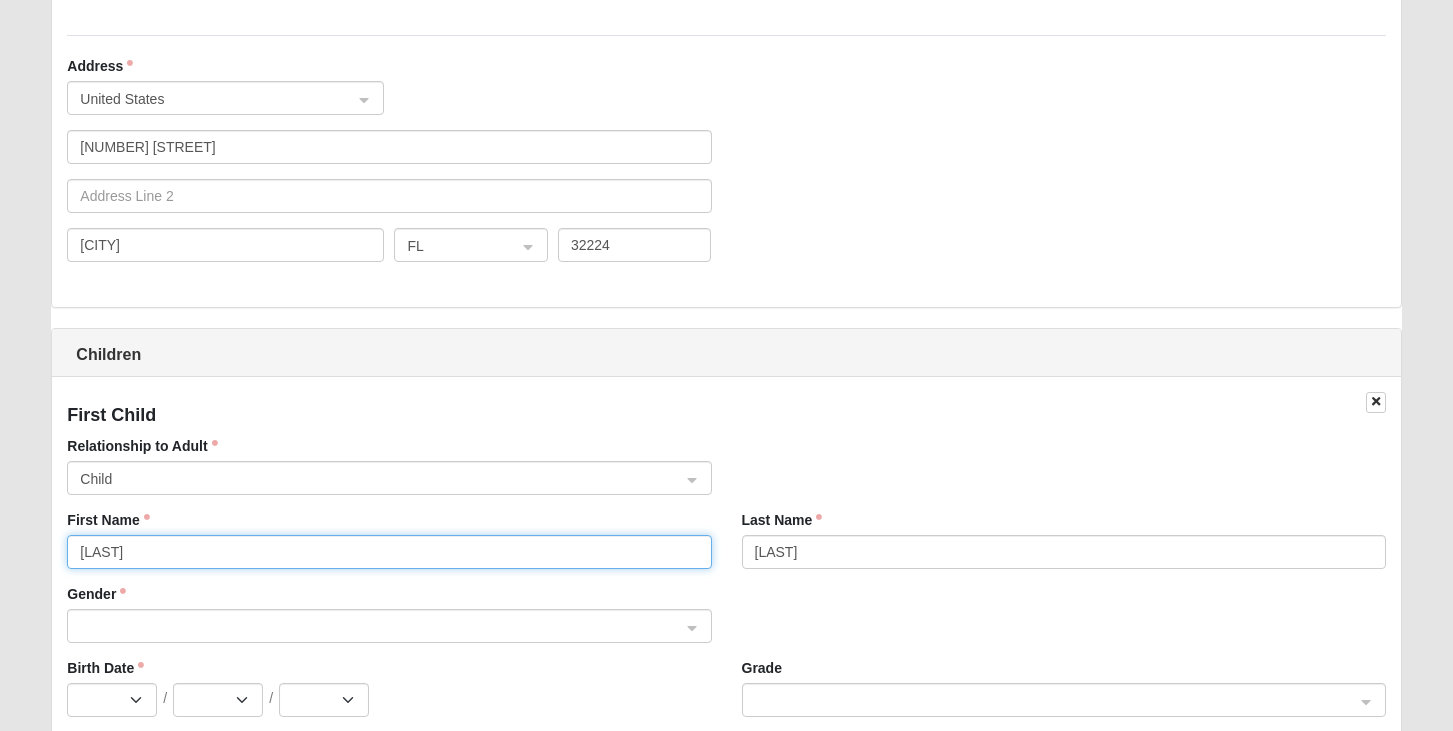 type on "Sterling" 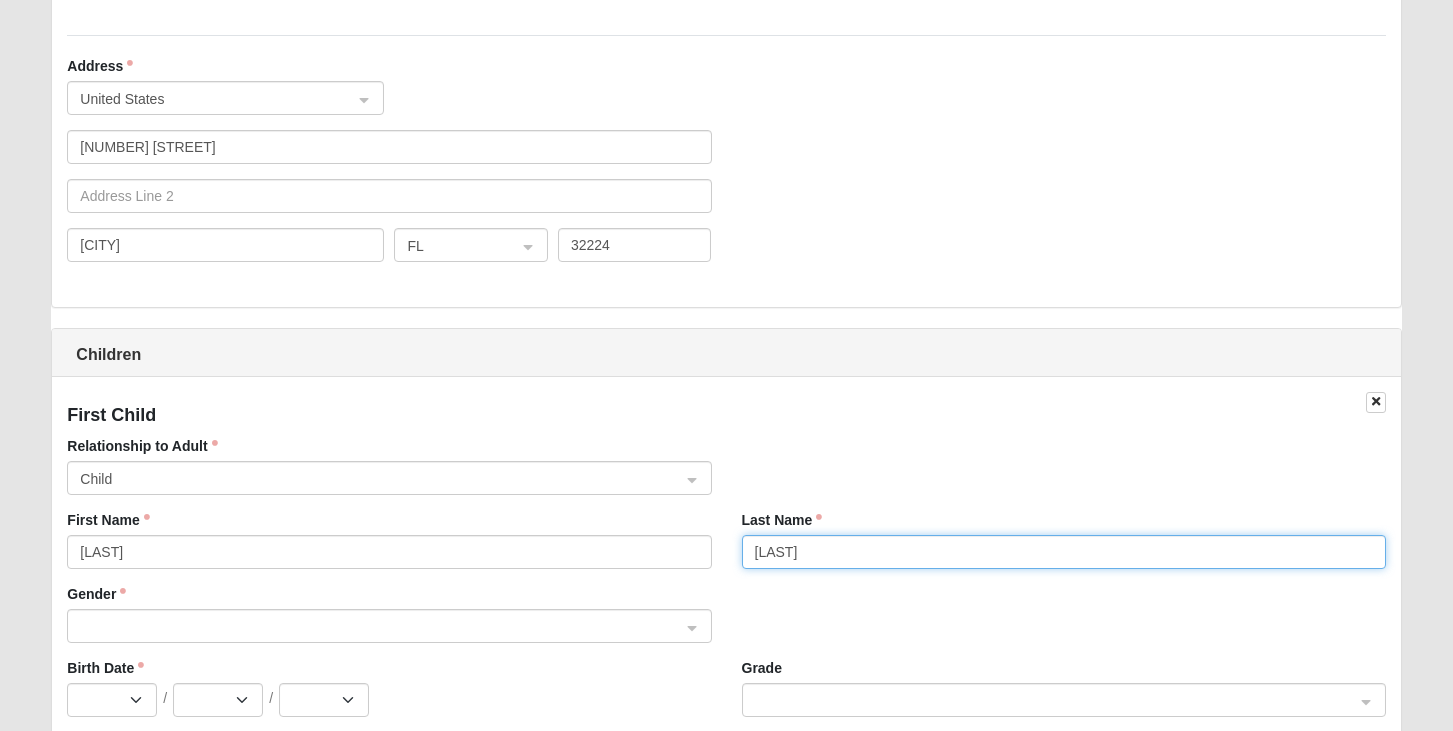 type on "Spitznagle" 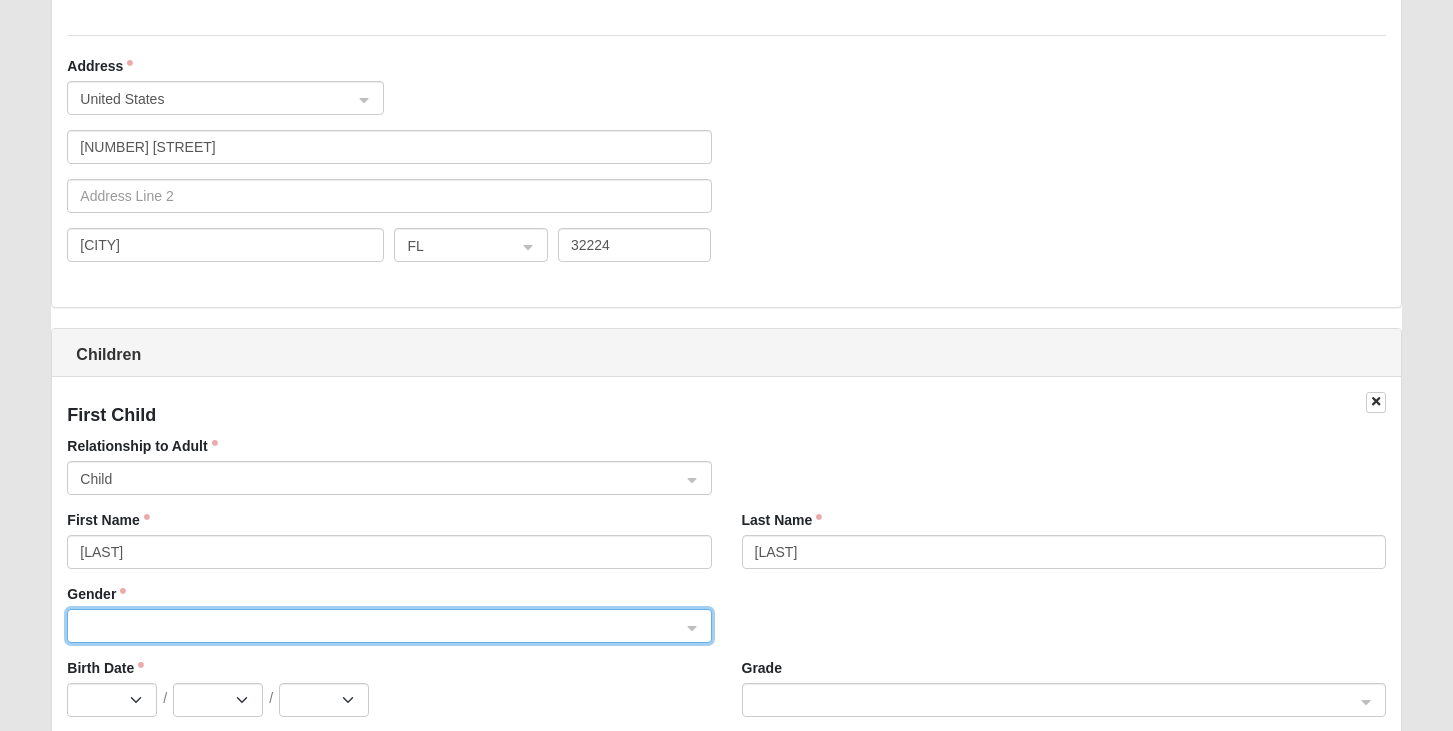click 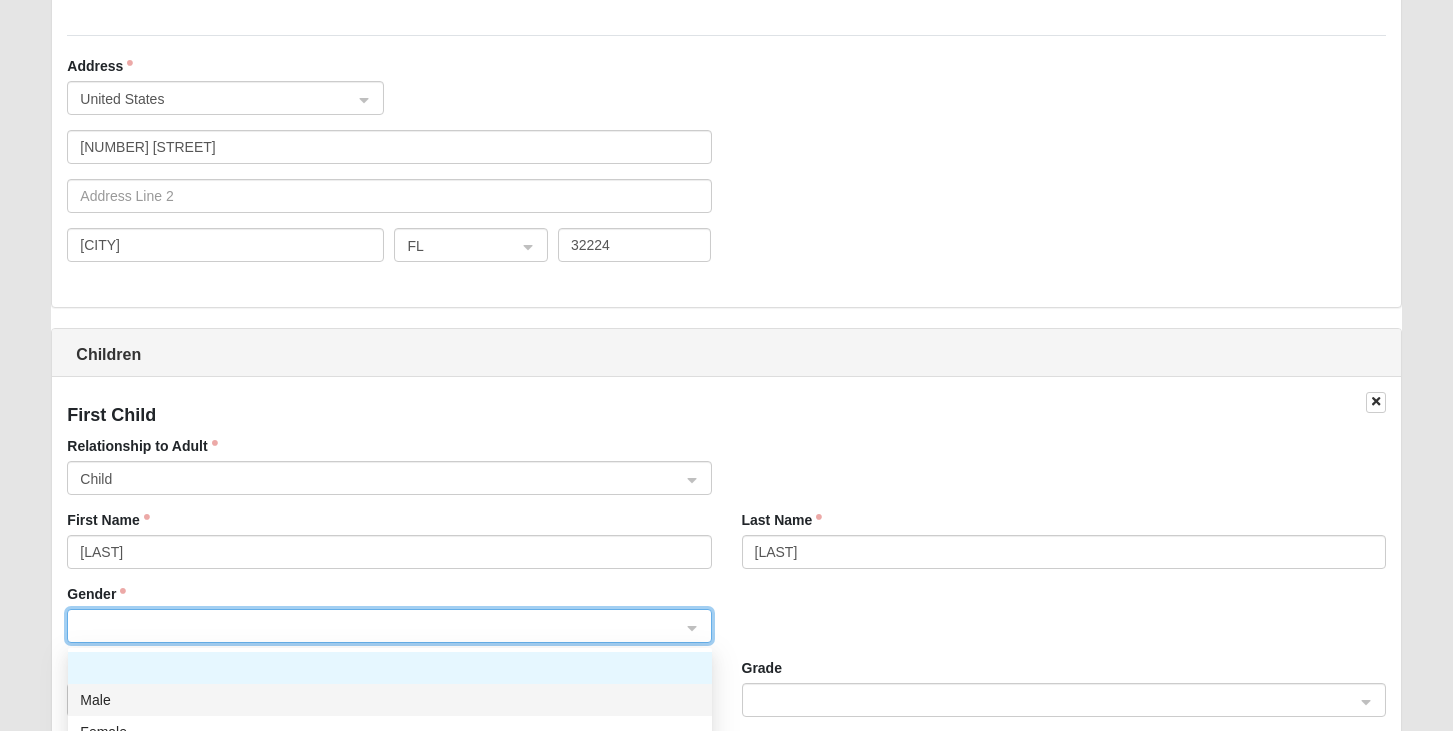 click on "Male" at bounding box center [390, 700] 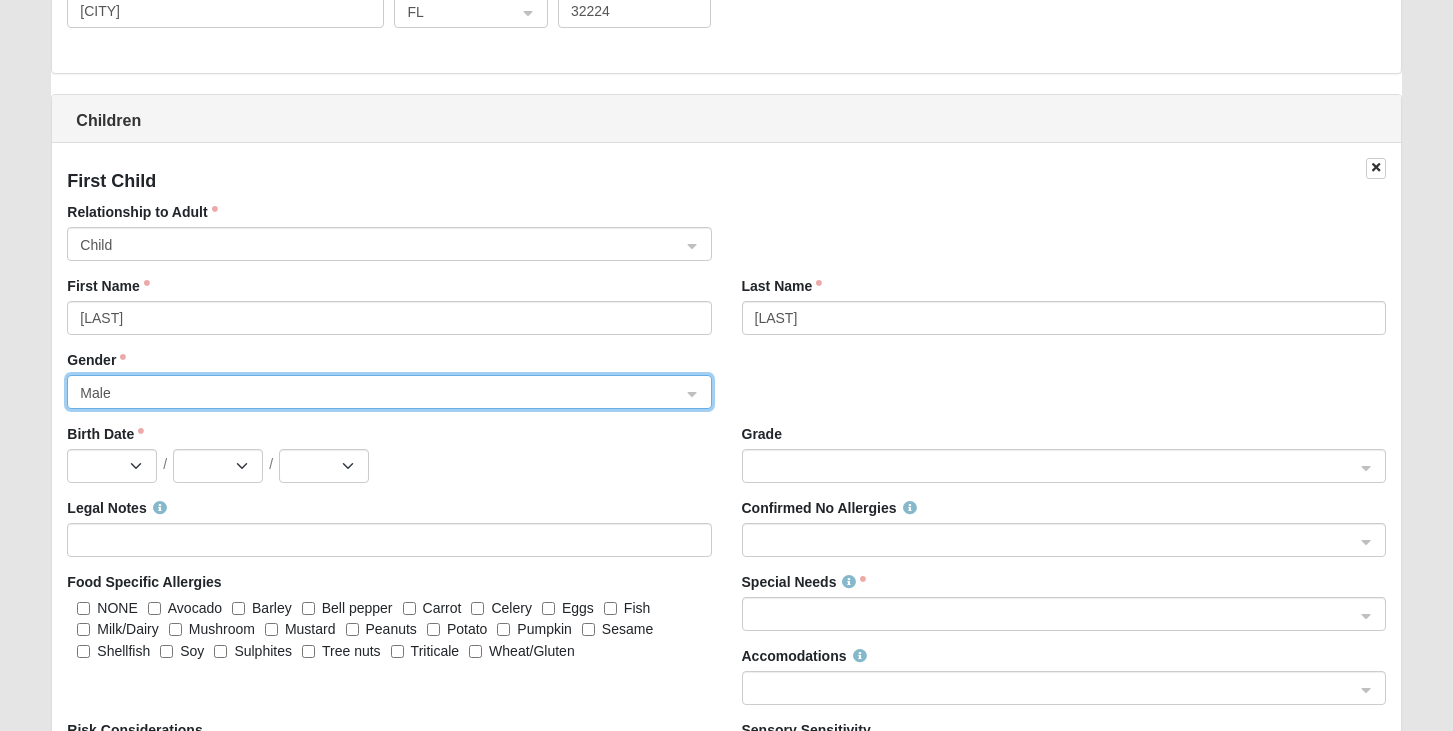 scroll, scrollTop: 1937, scrollLeft: 0, axis: vertical 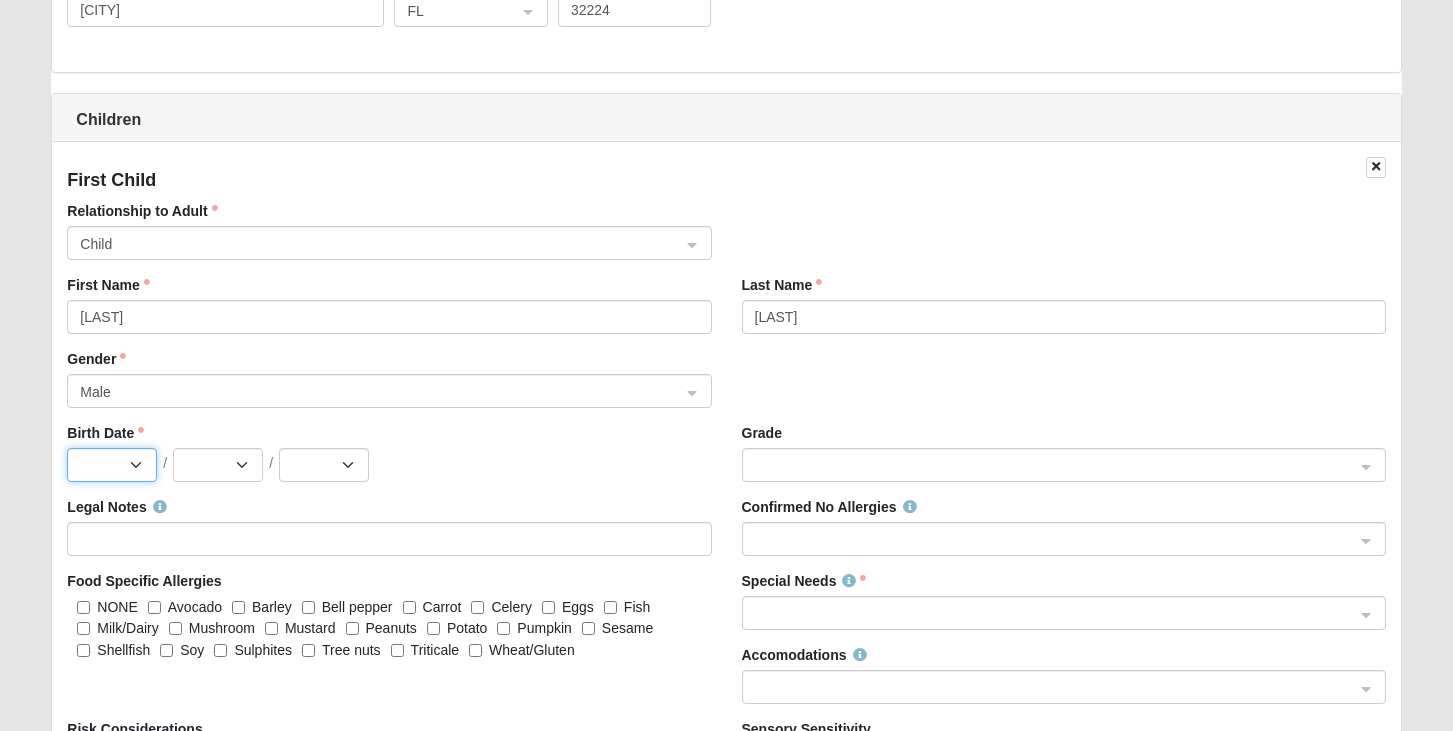 select on "6" 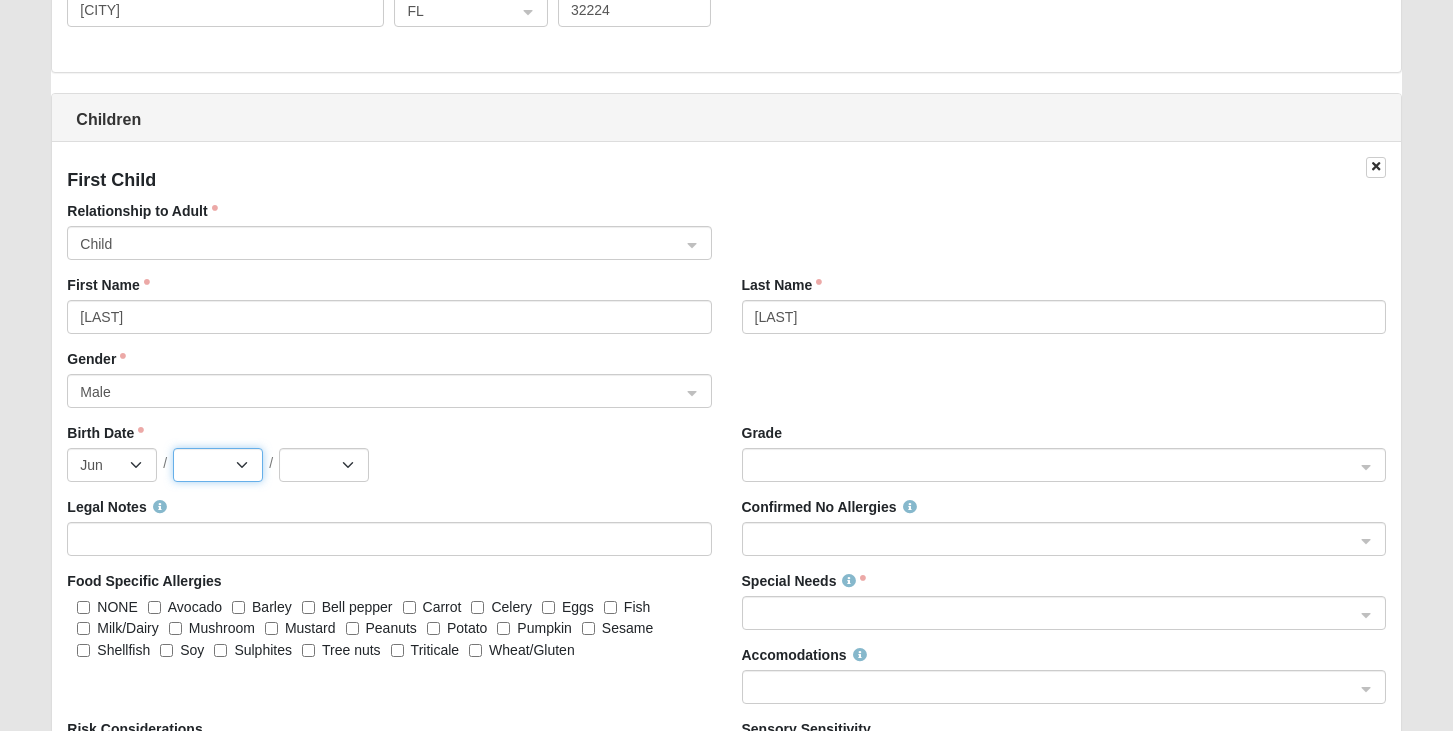 select on "5" 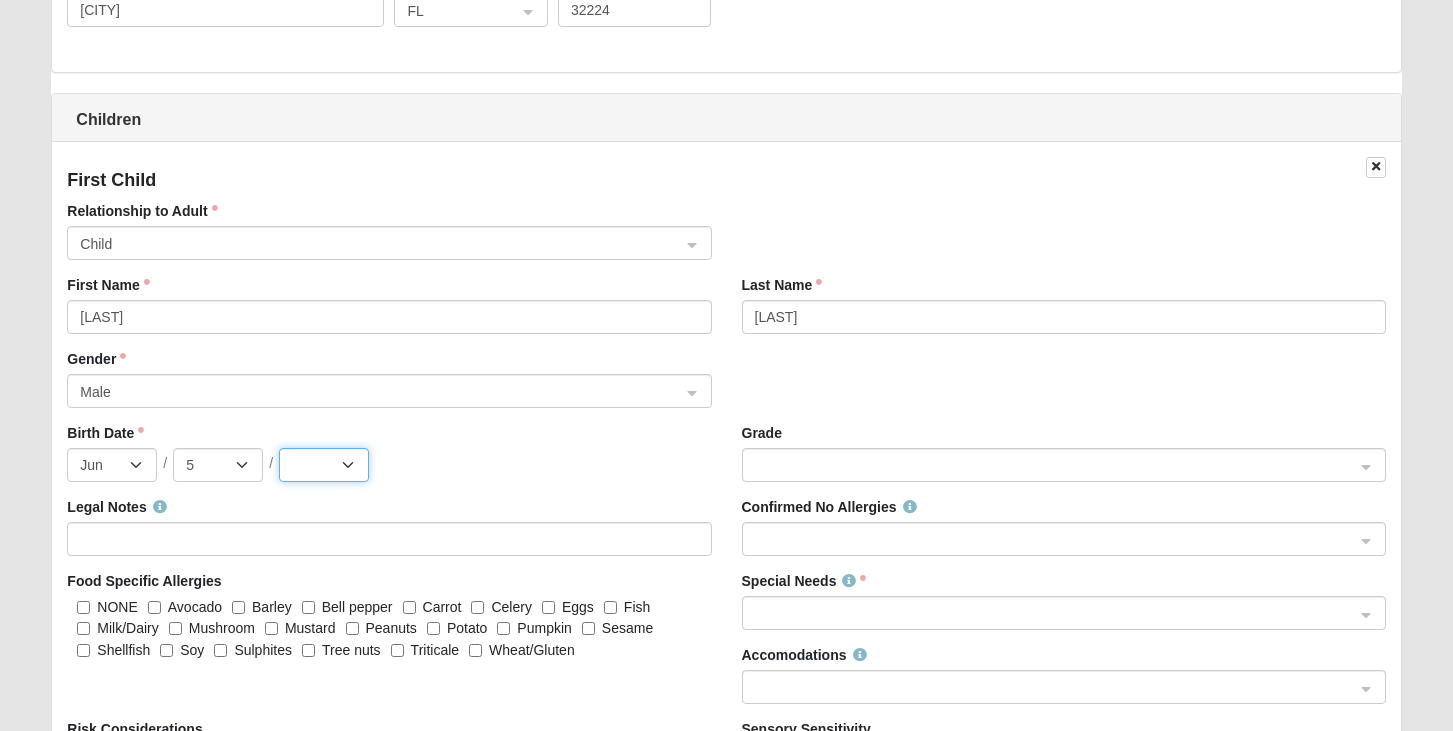 select on "2024" 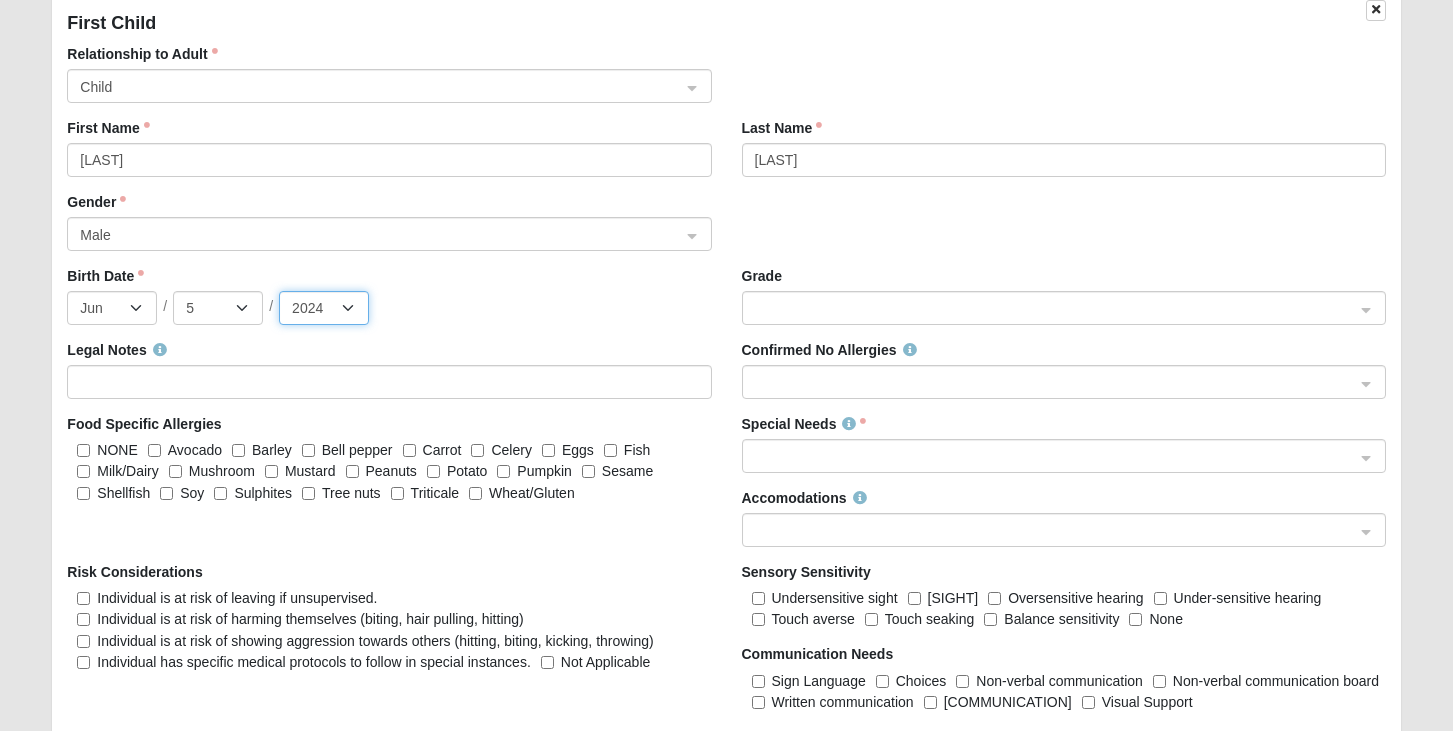 scroll, scrollTop: 2096, scrollLeft: 0, axis: vertical 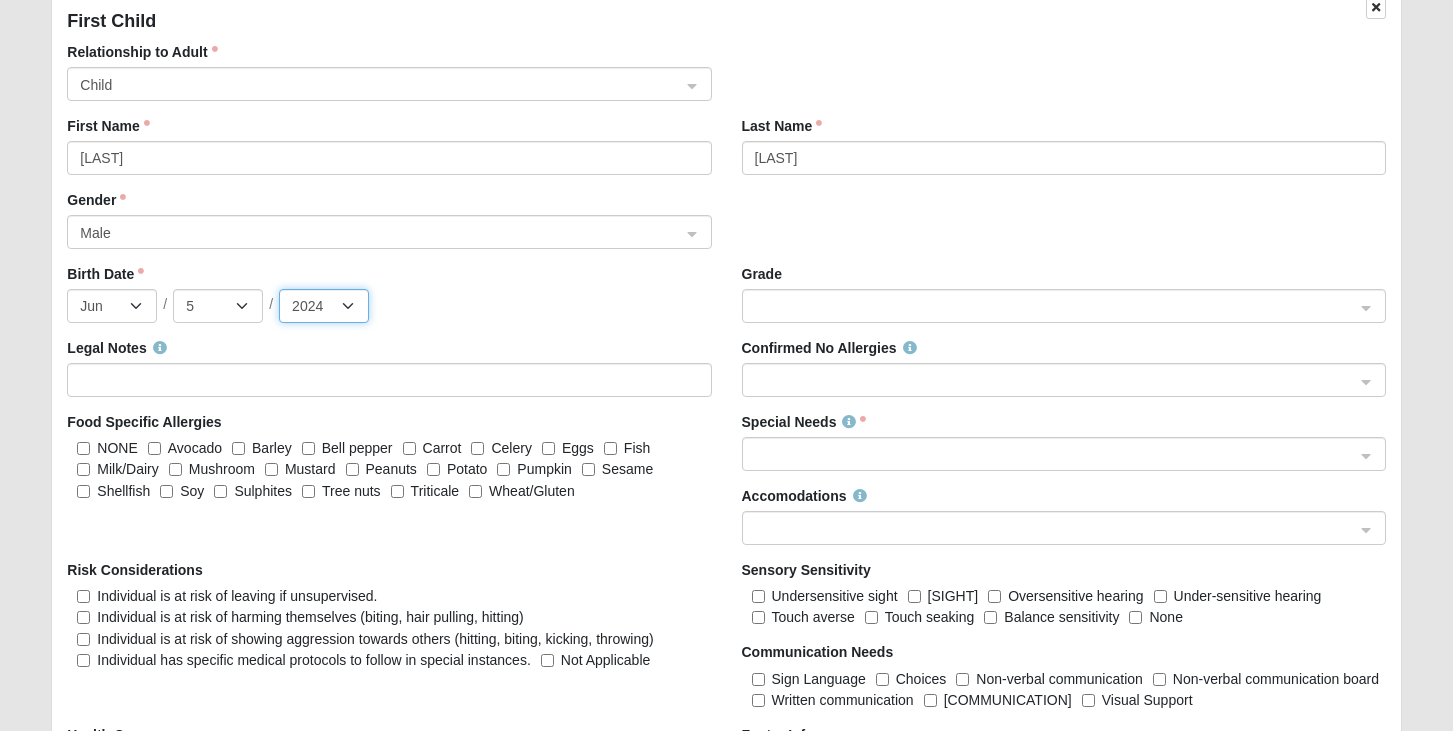 click 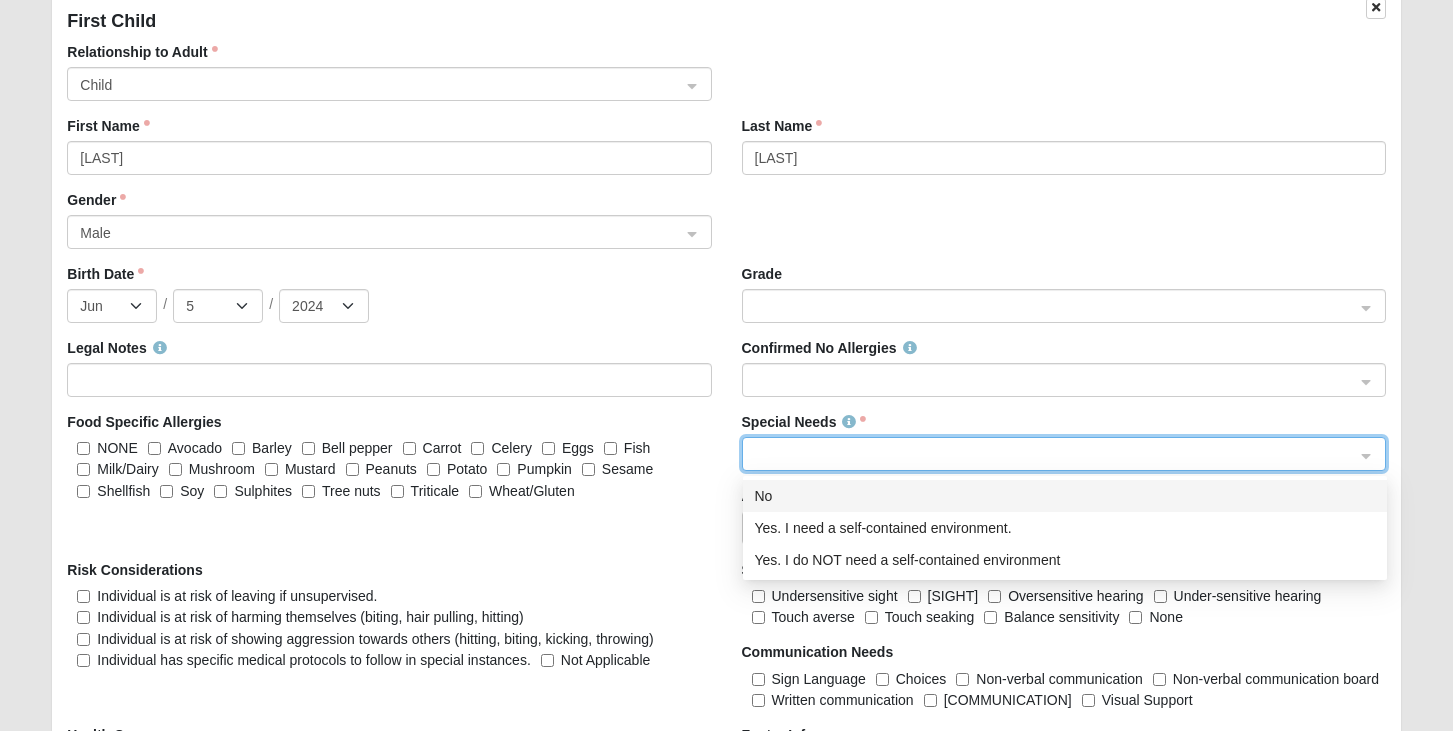 click on "No" at bounding box center [1065, 496] 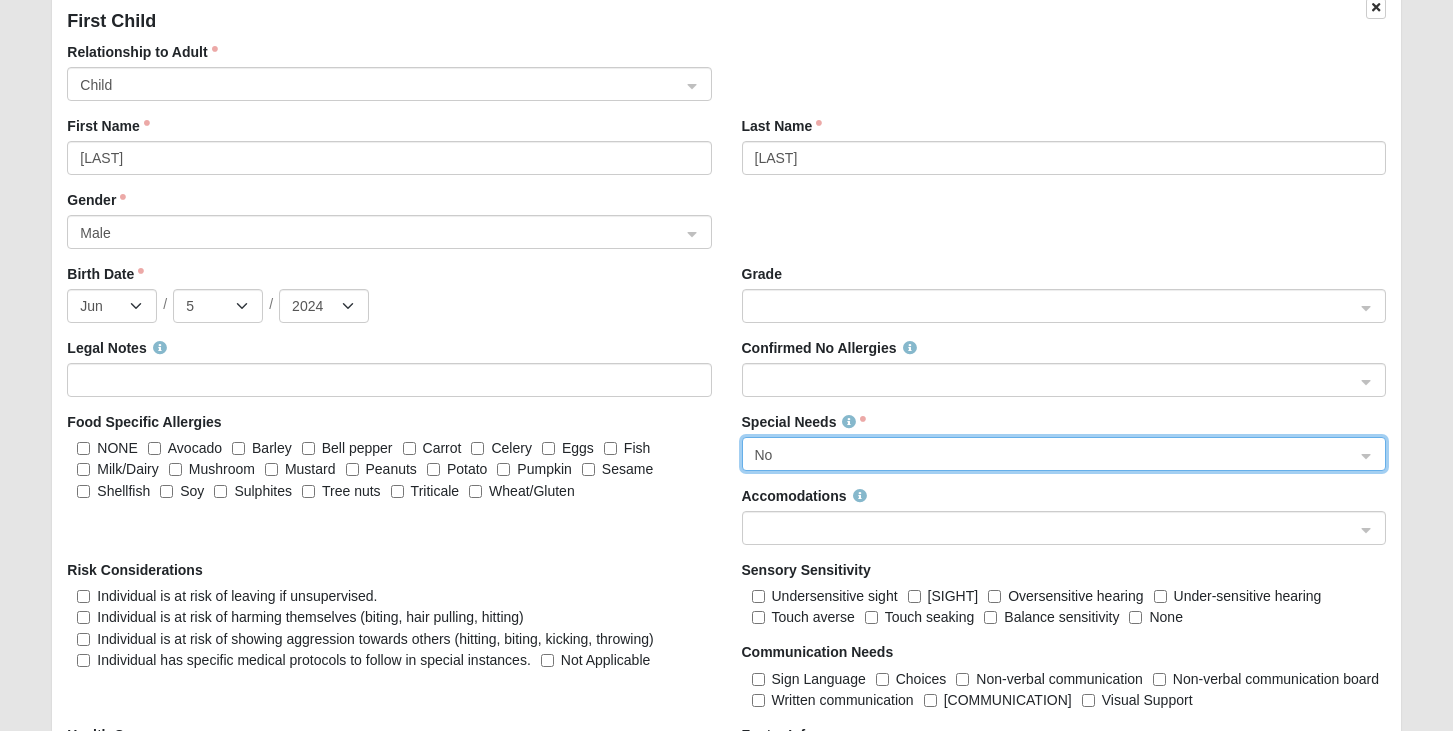 click 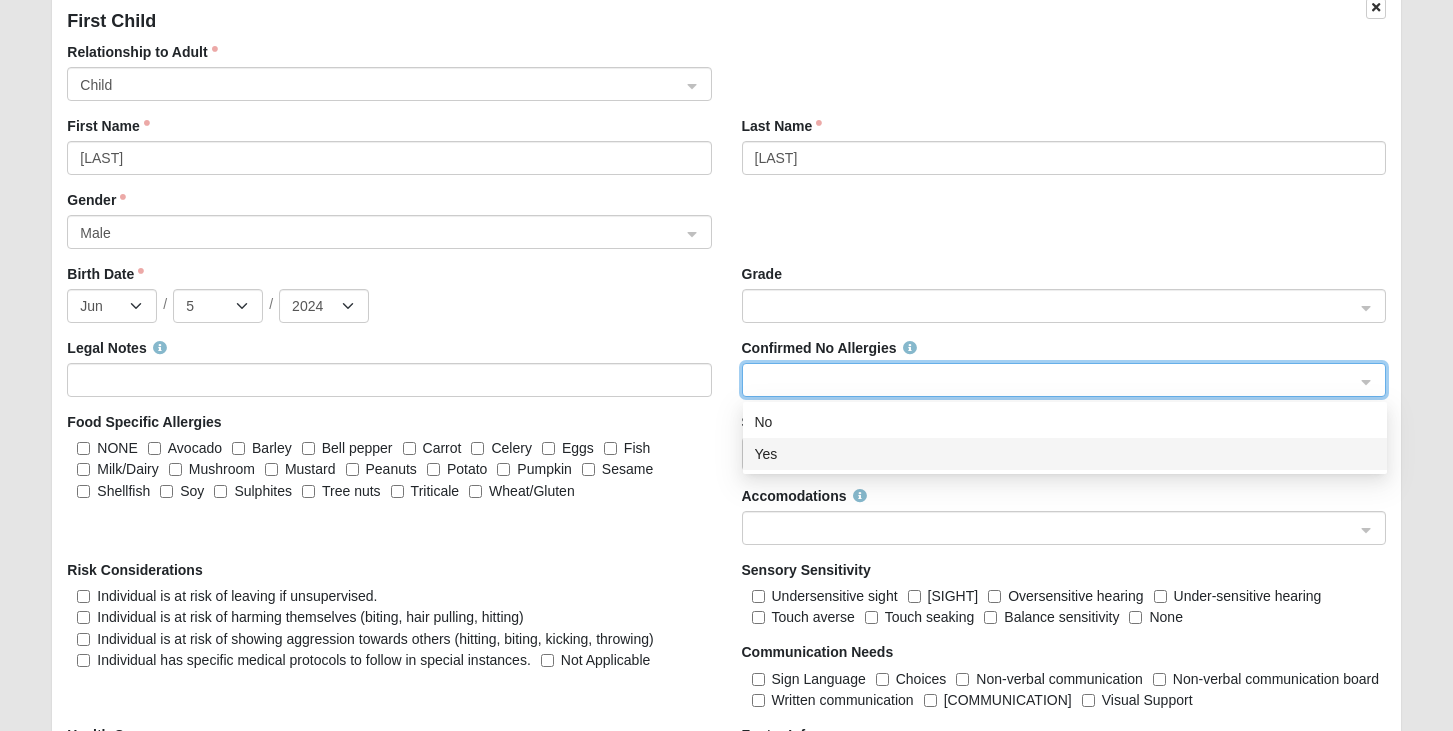 click on "Yes" at bounding box center (1065, 454) 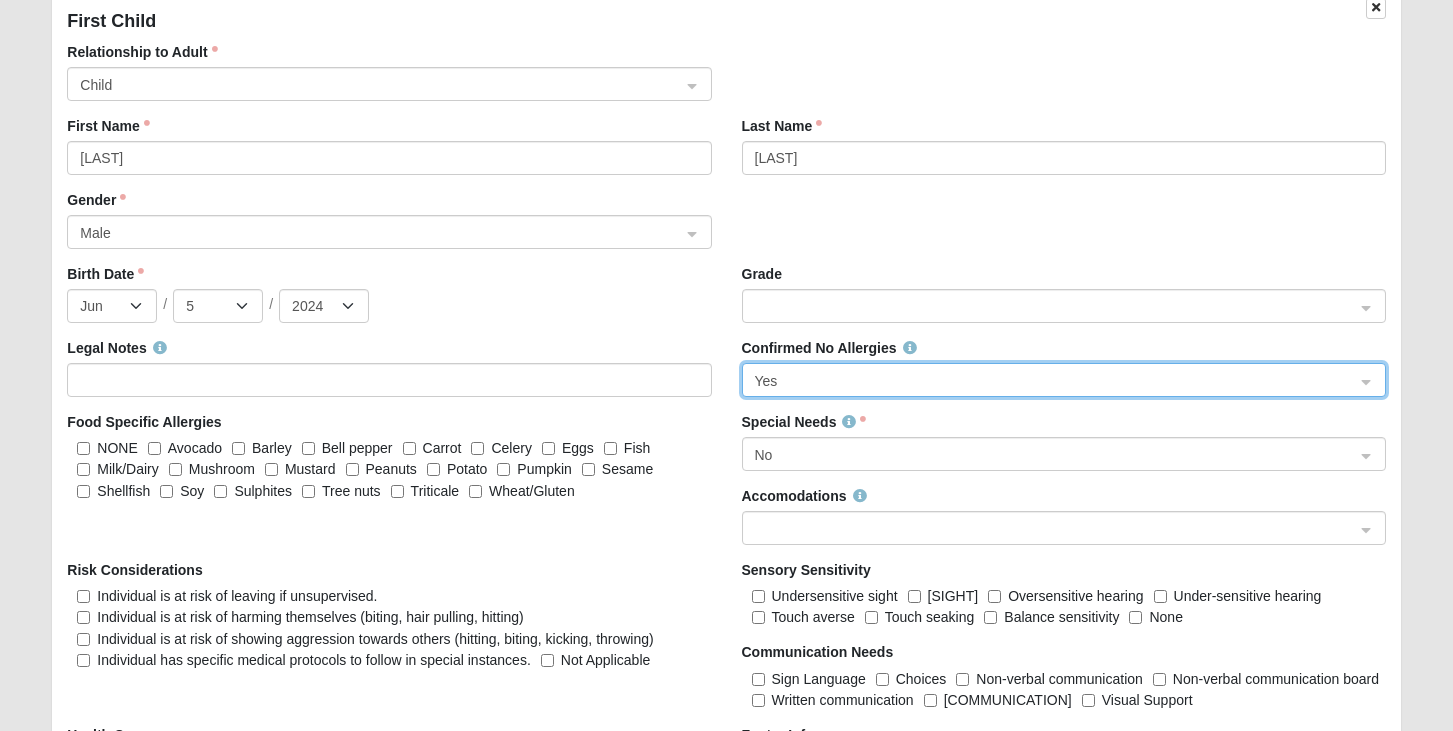 click on "Food Specific Allergies    NONE Avocado Barley Bell pepper Carrot Celery Eggs Fish Milk/Dairy Mushroom Mustard Peanuts Potato Pumpkin Sesame Shellfish Soy Sulphites Tree nuts Triticale Wheat/Gluten" 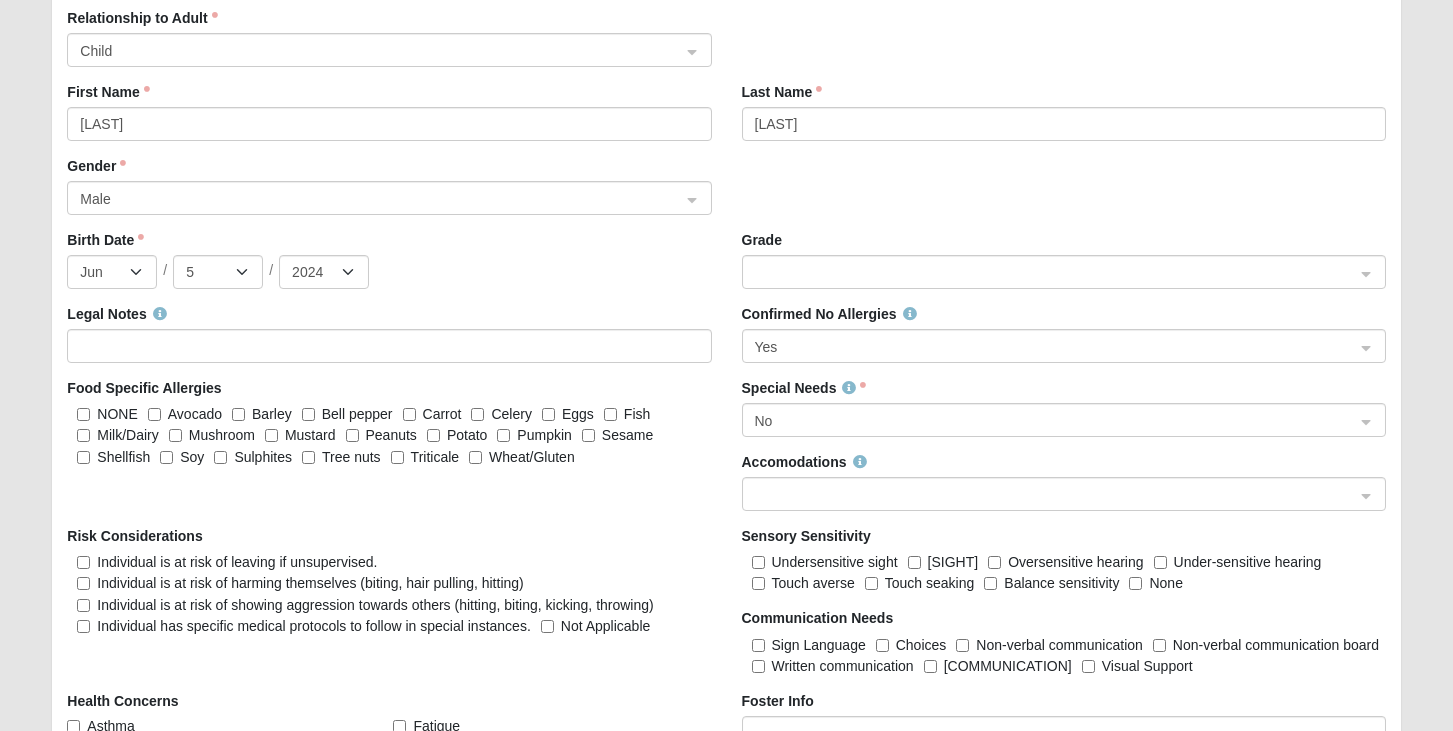 scroll, scrollTop: 2131, scrollLeft: 0, axis: vertical 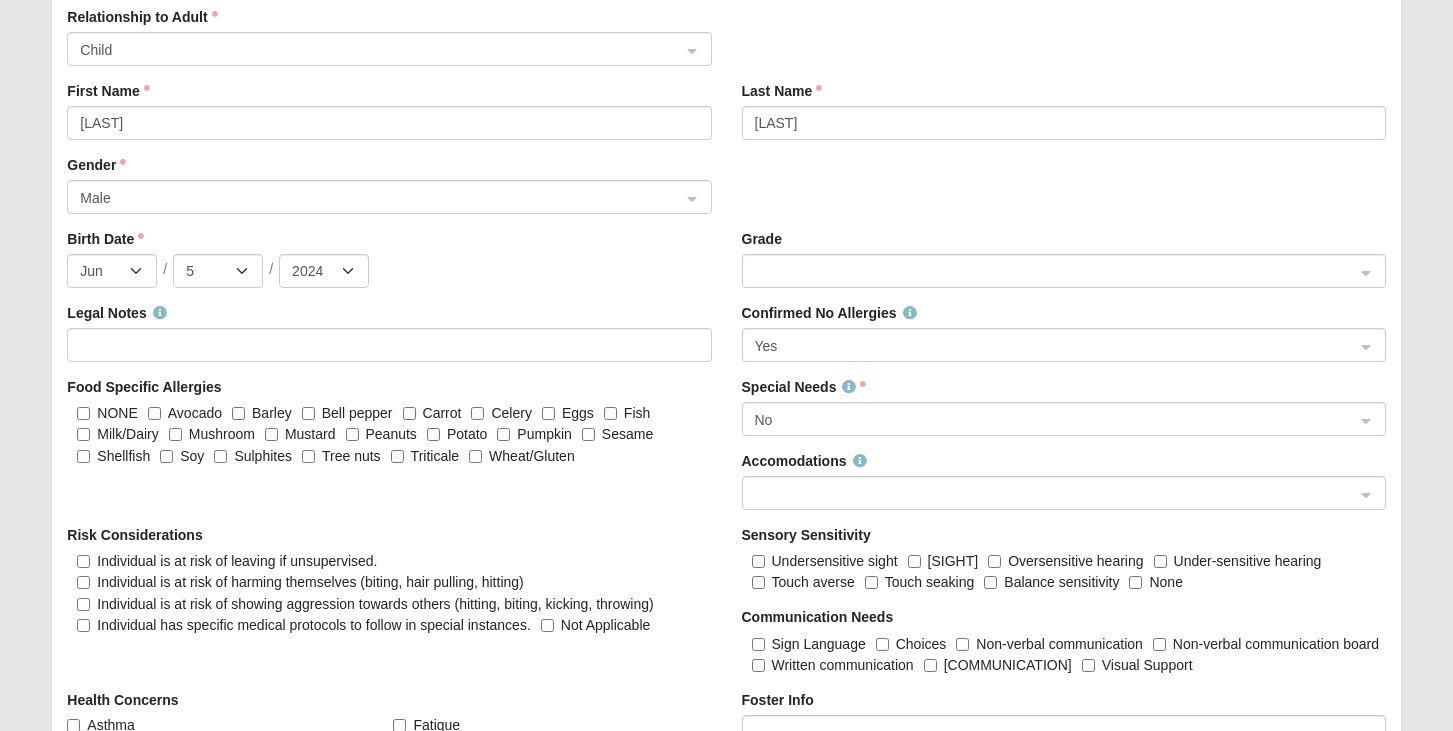 click on "Eggs" at bounding box center [548, 413] 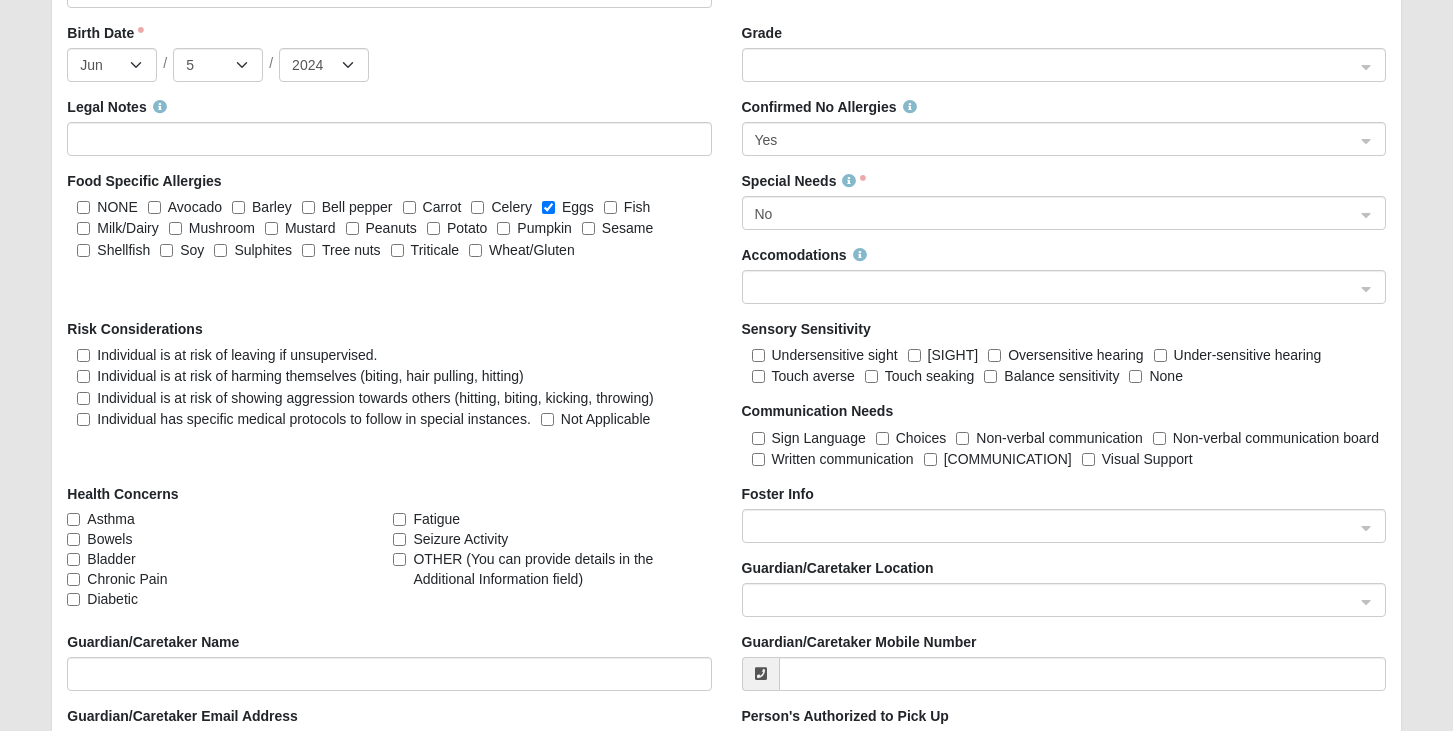 scroll, scrollTop: 2344, scrollLeft: 0, axis: vertical 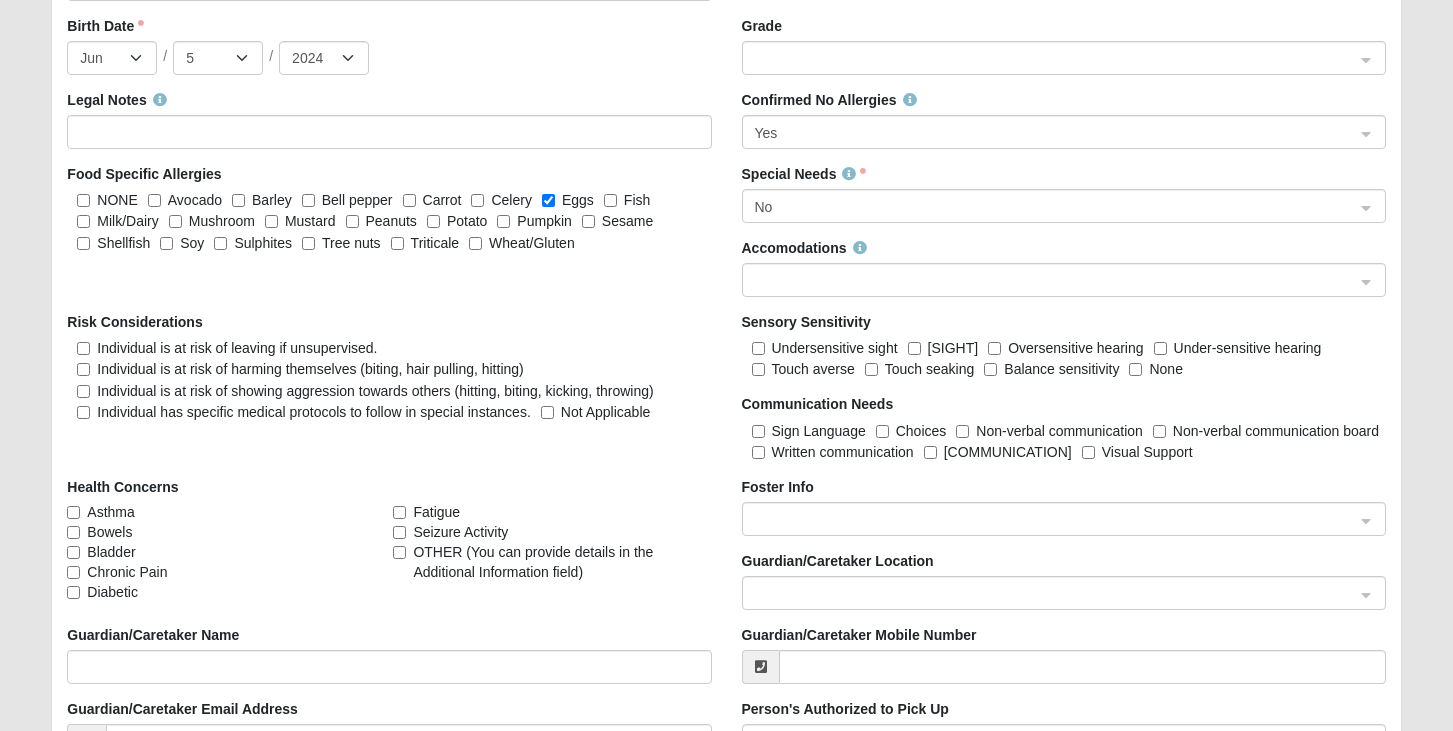 click on "Individual is at risk of leaving if unsupervised." at bounding box center (83, 348) 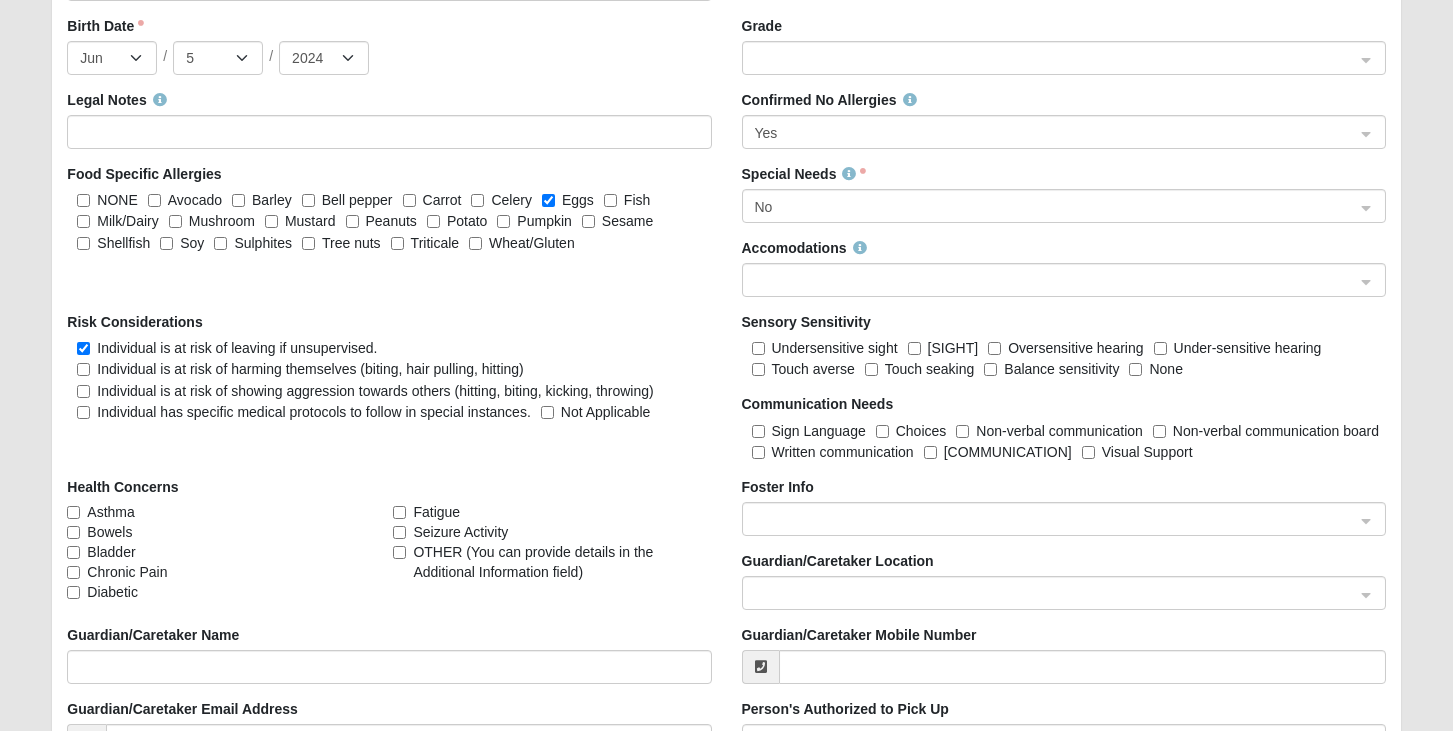 click on "None" at bounding box center [1135, 369] 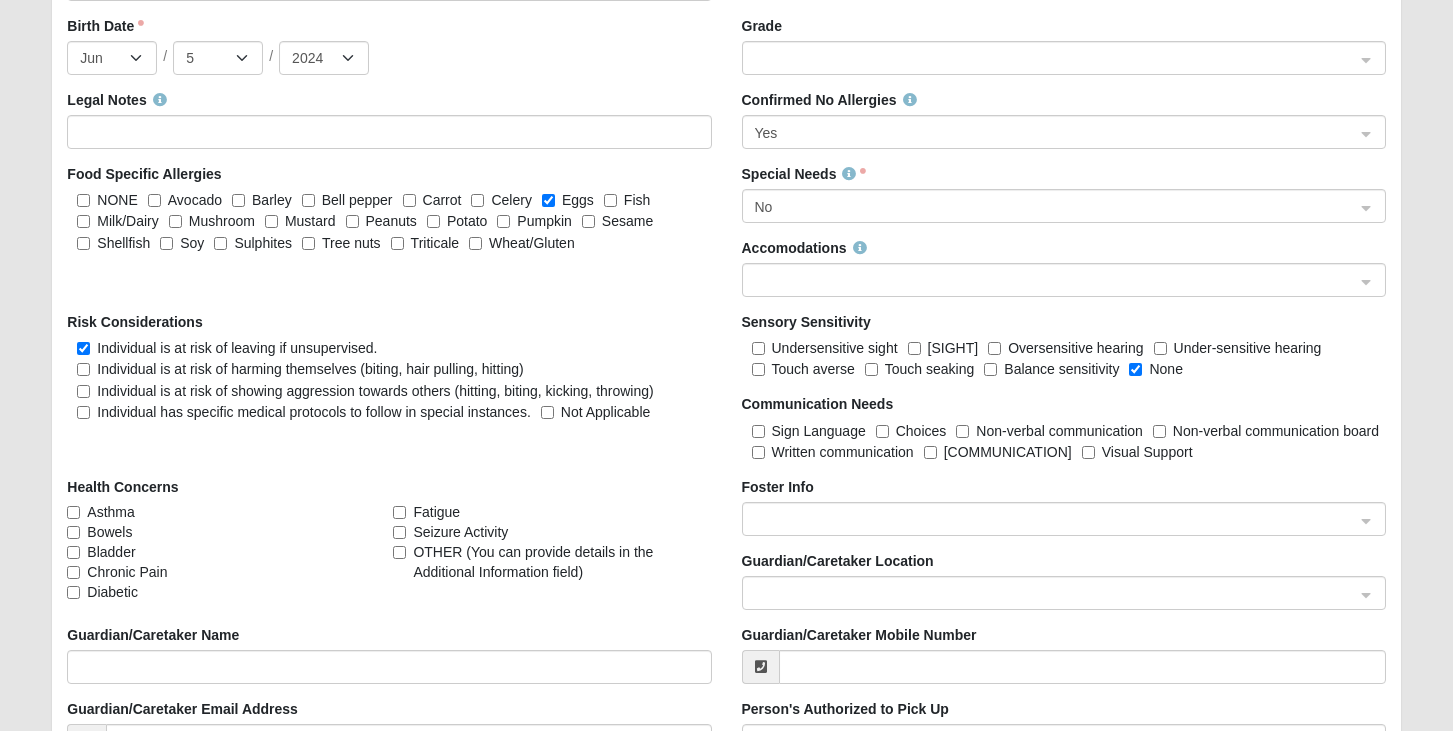 click on "Not Applicable" 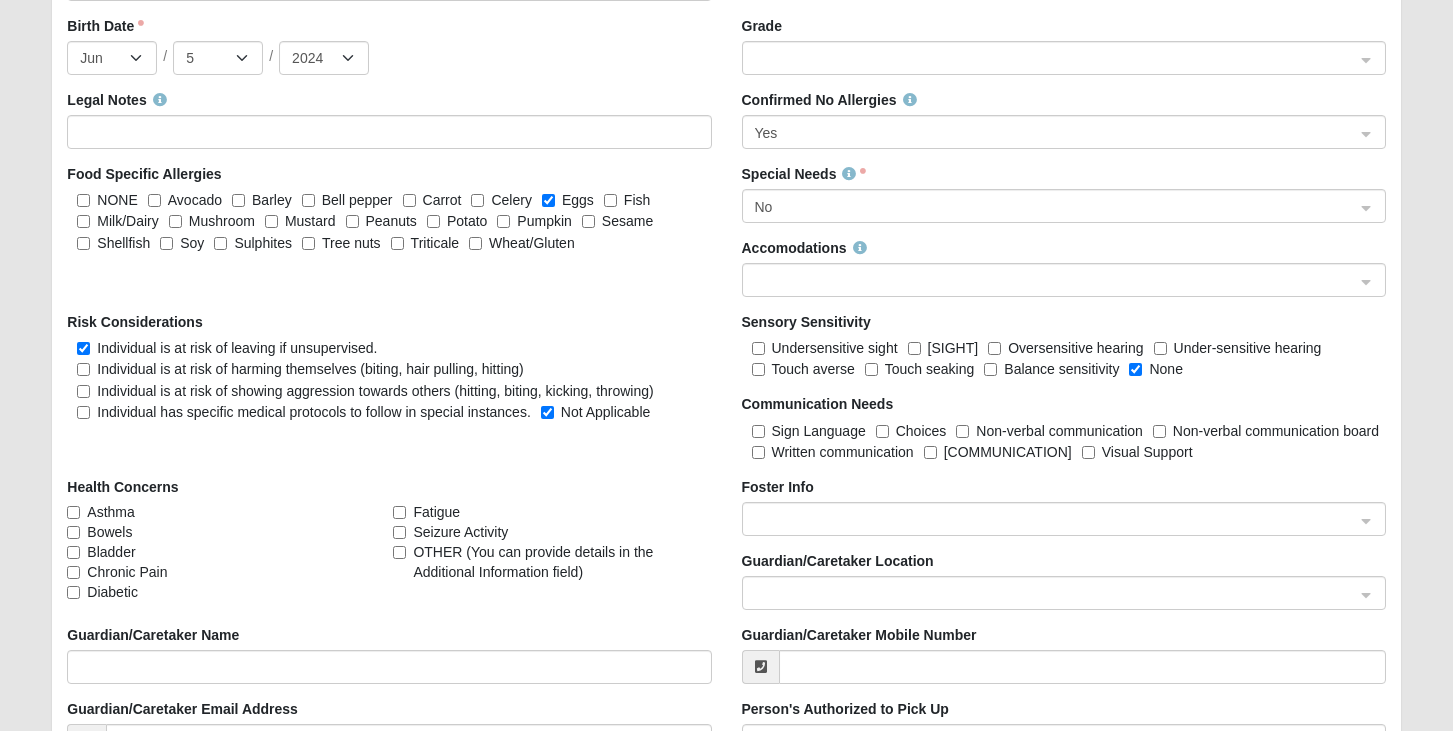 click on "Individual is at risk of leaving if unsupervised." at bounding box center [83, 348] 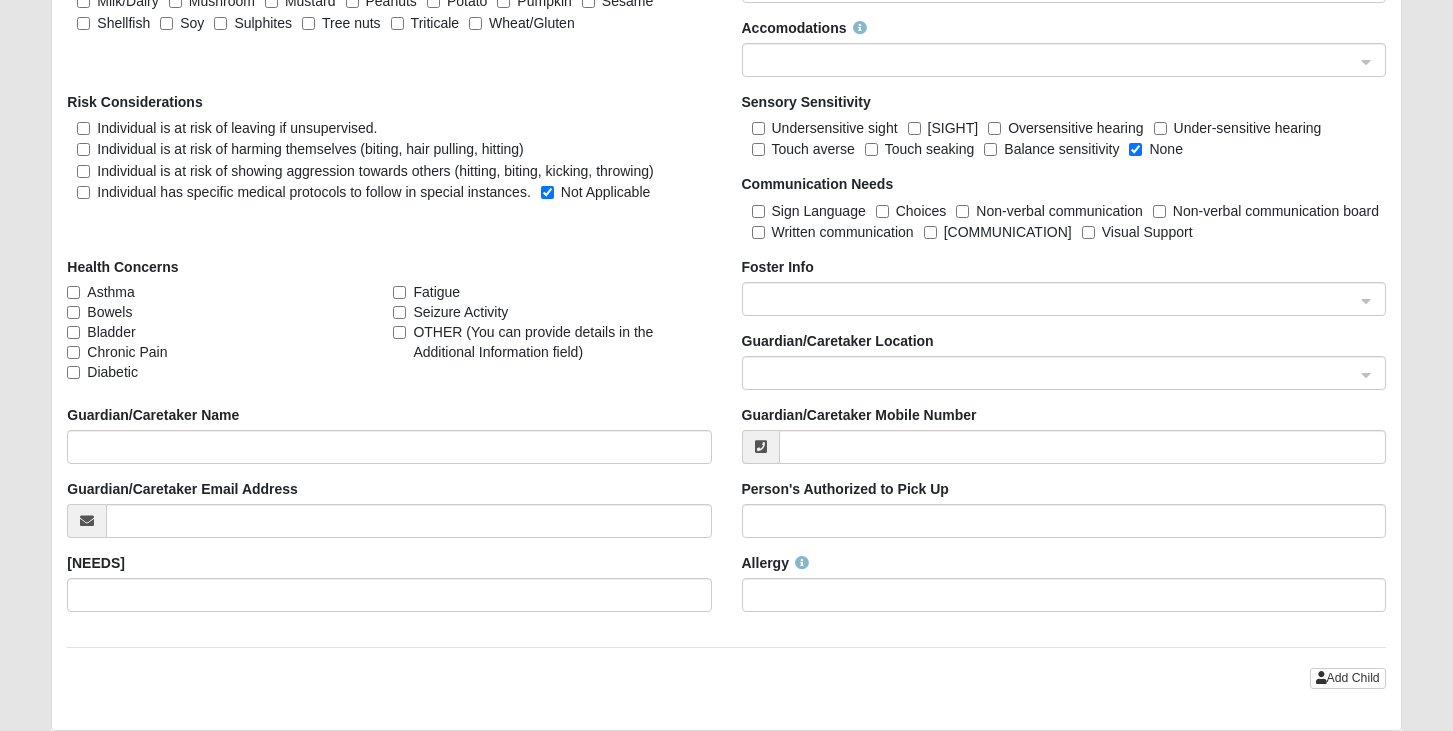 scroll, scrollTop: 2565, scrollLeft: 0, axis: vertical 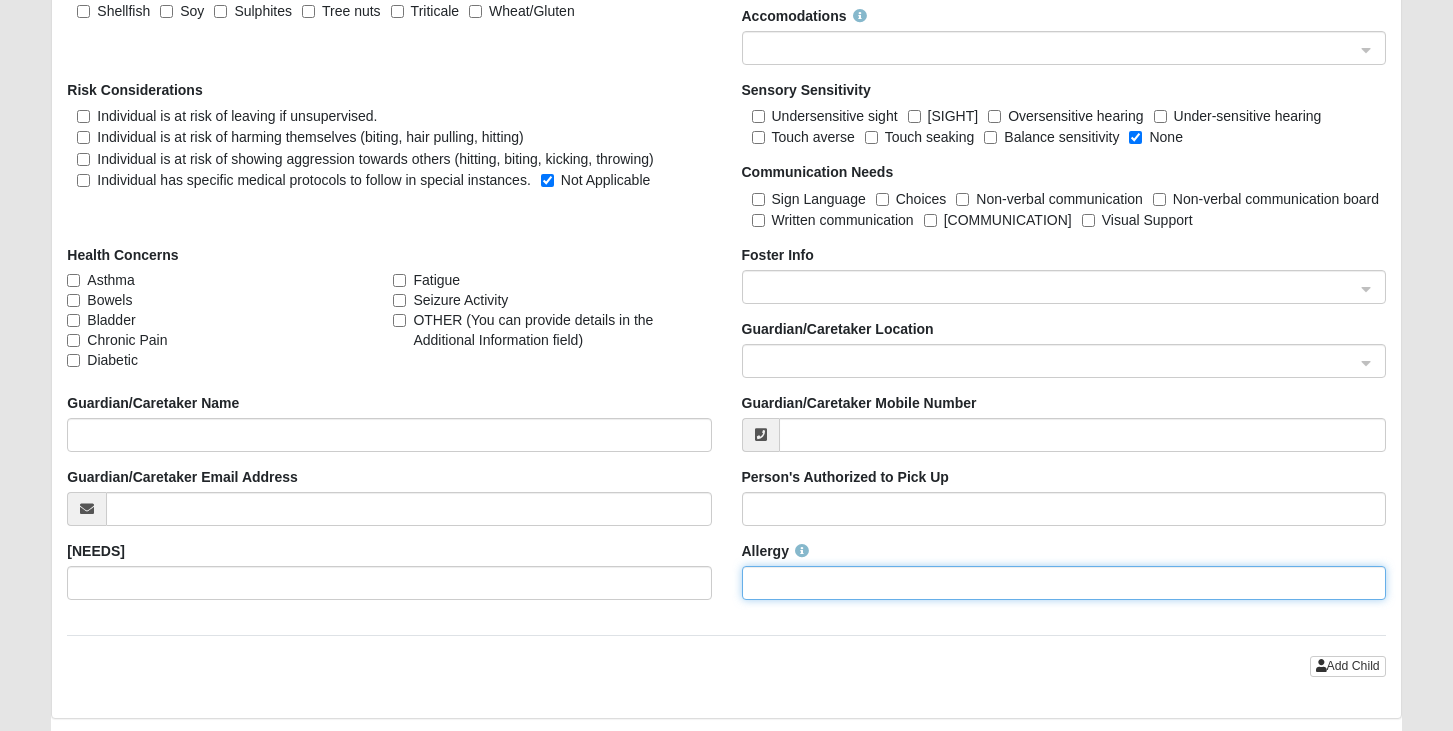 click on "Allergy" 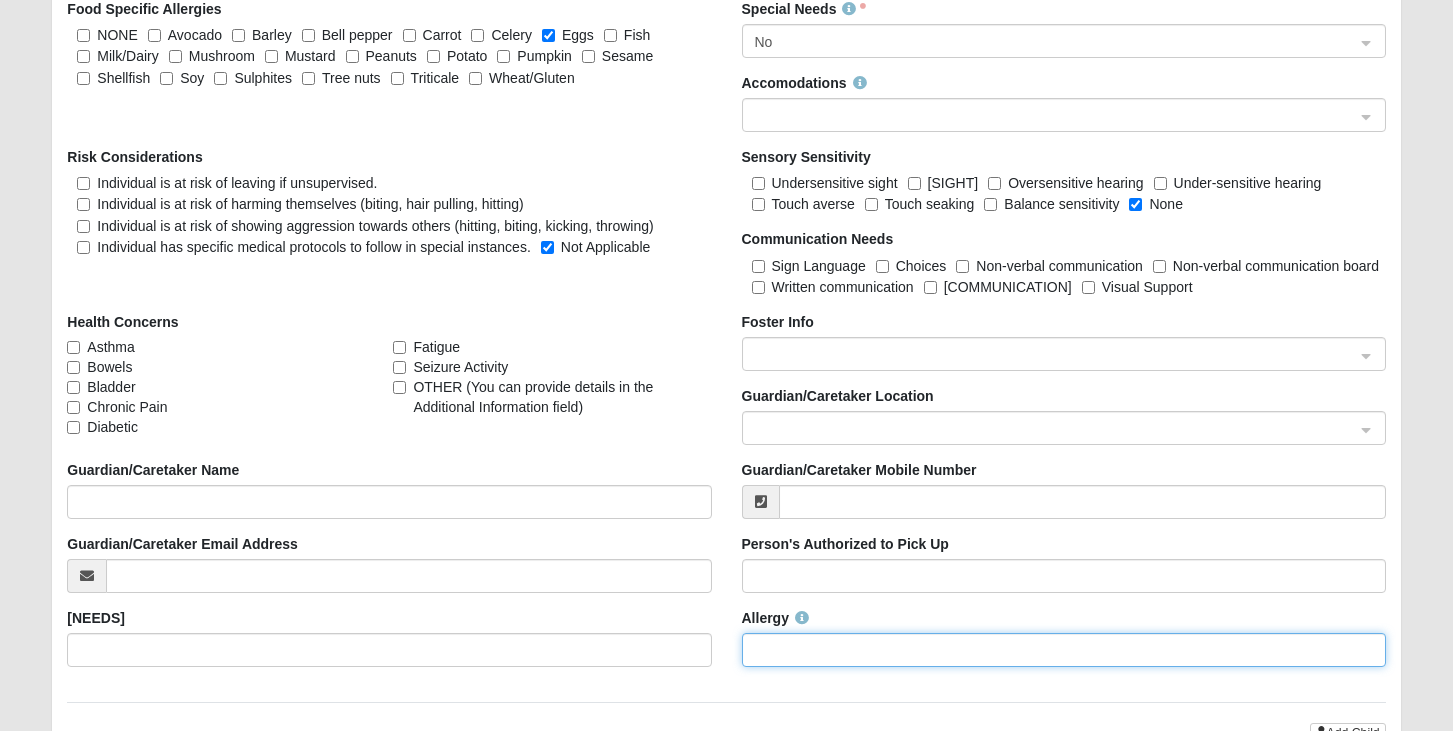 scroll, scrollTop: 2503, scrollLeft: 0, axis: vertical 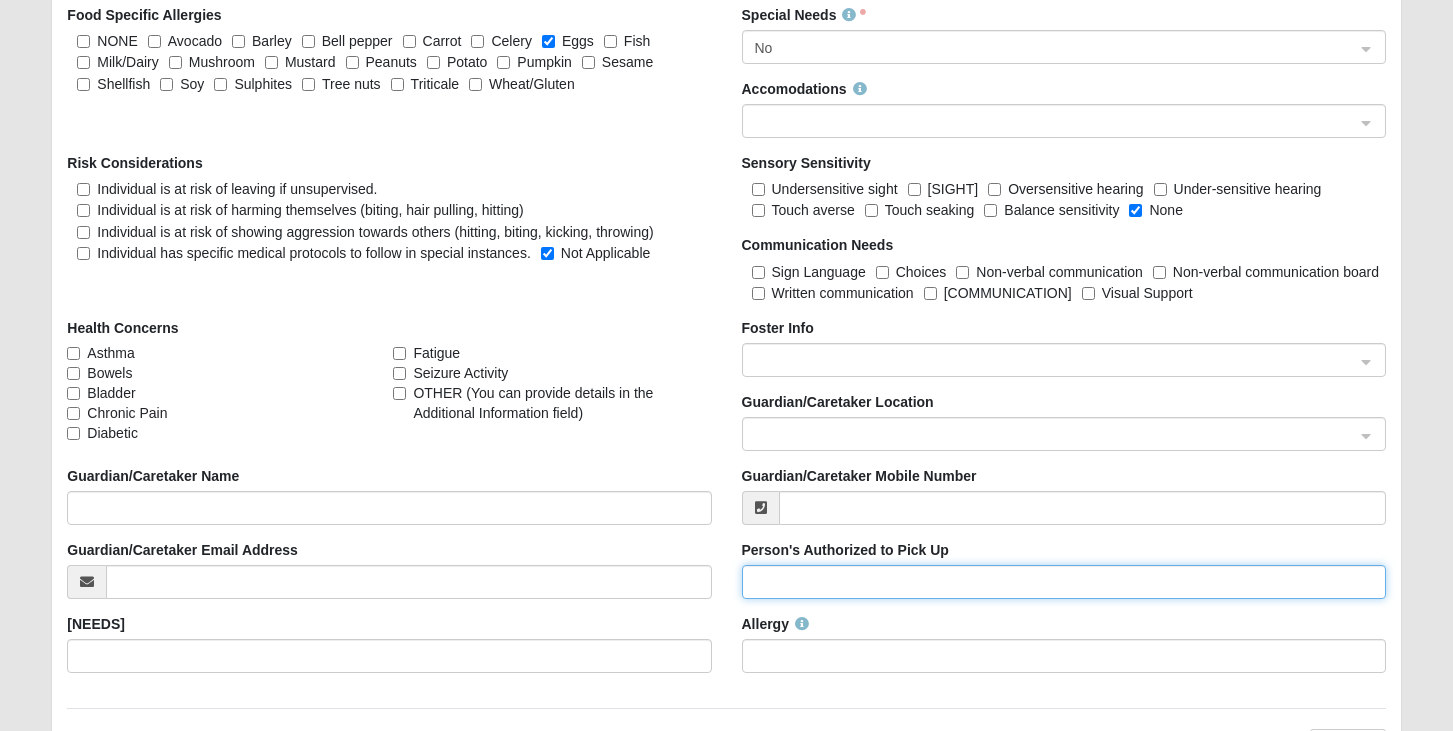 click on "Person's Authorized to Pick Up" 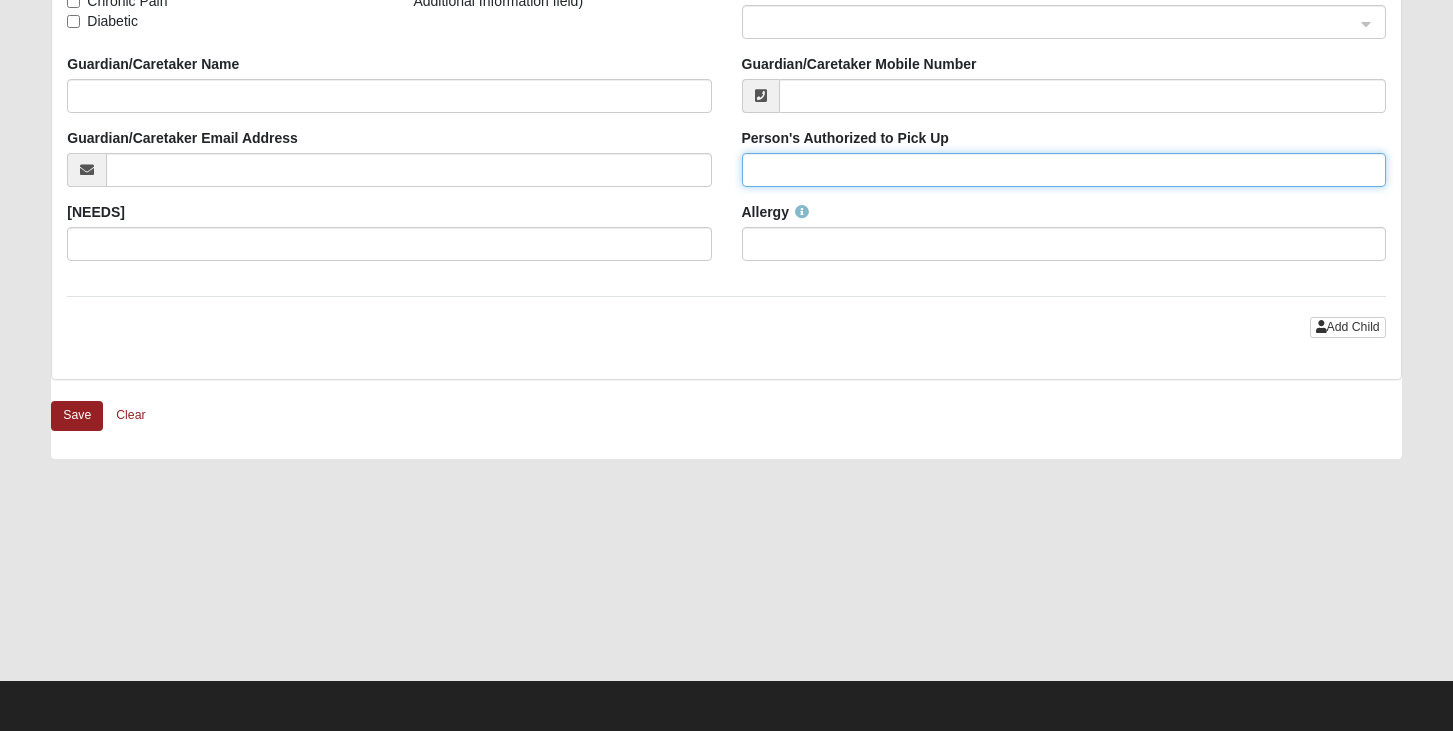 scroll, scrollTop: 2914, scrollLeft: 0, axis: vertical 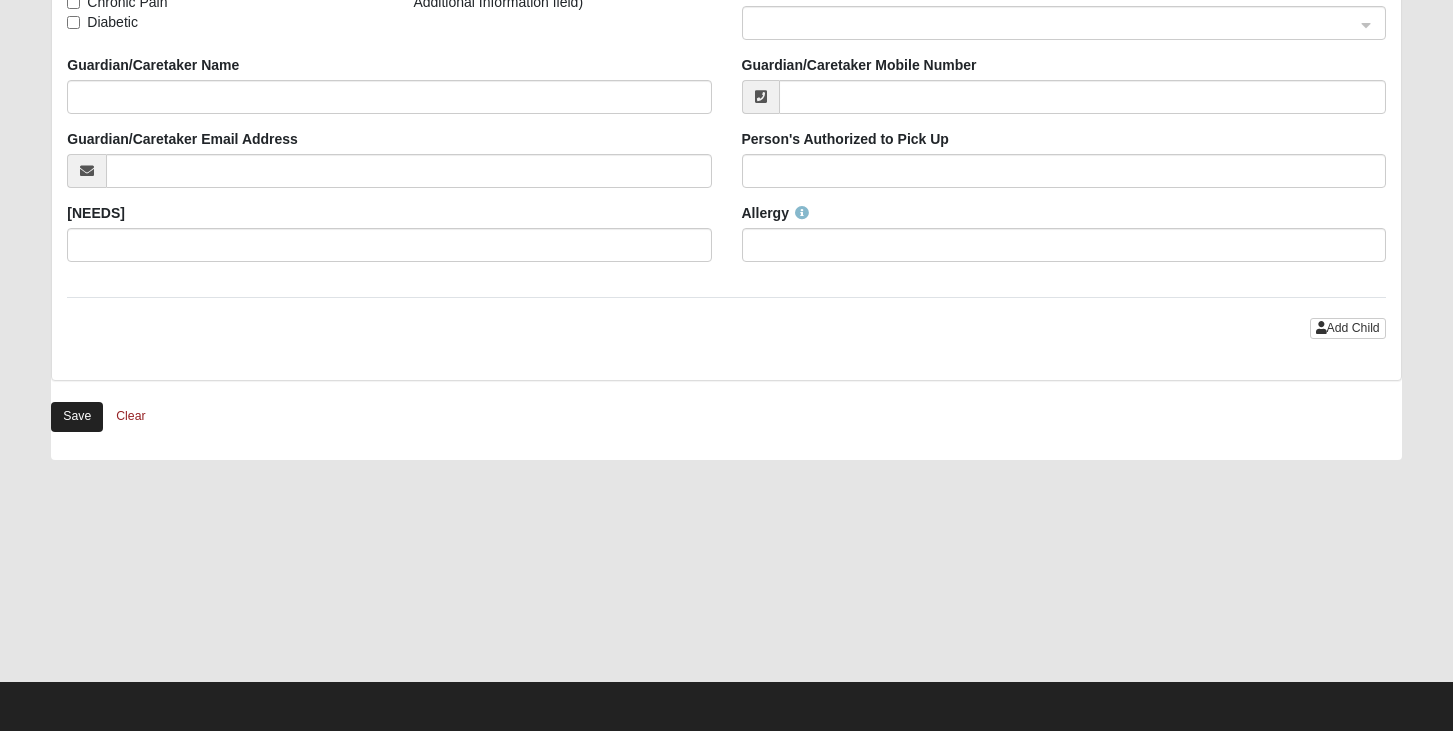 click on "Save" 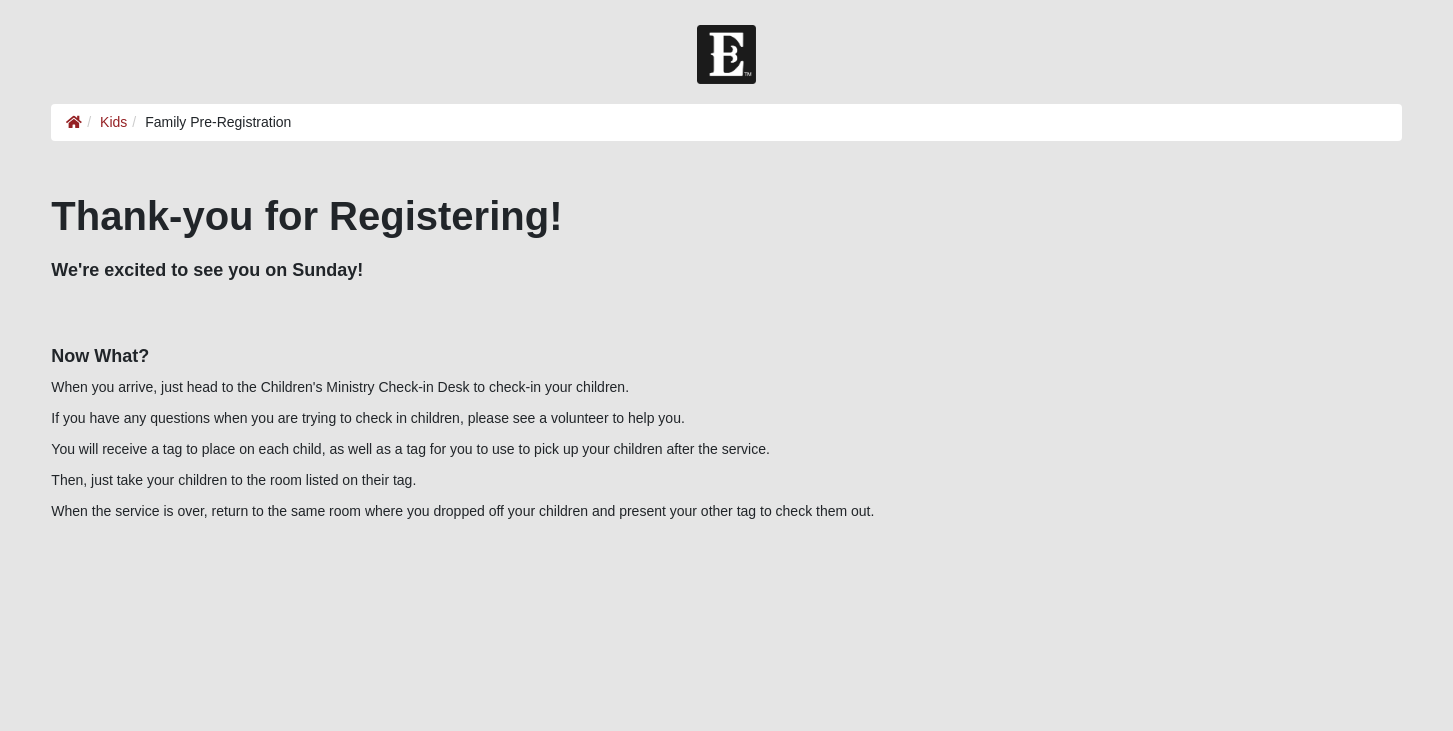 scroll, scrollTop: 0, scrollLeft: 0, axis: both 